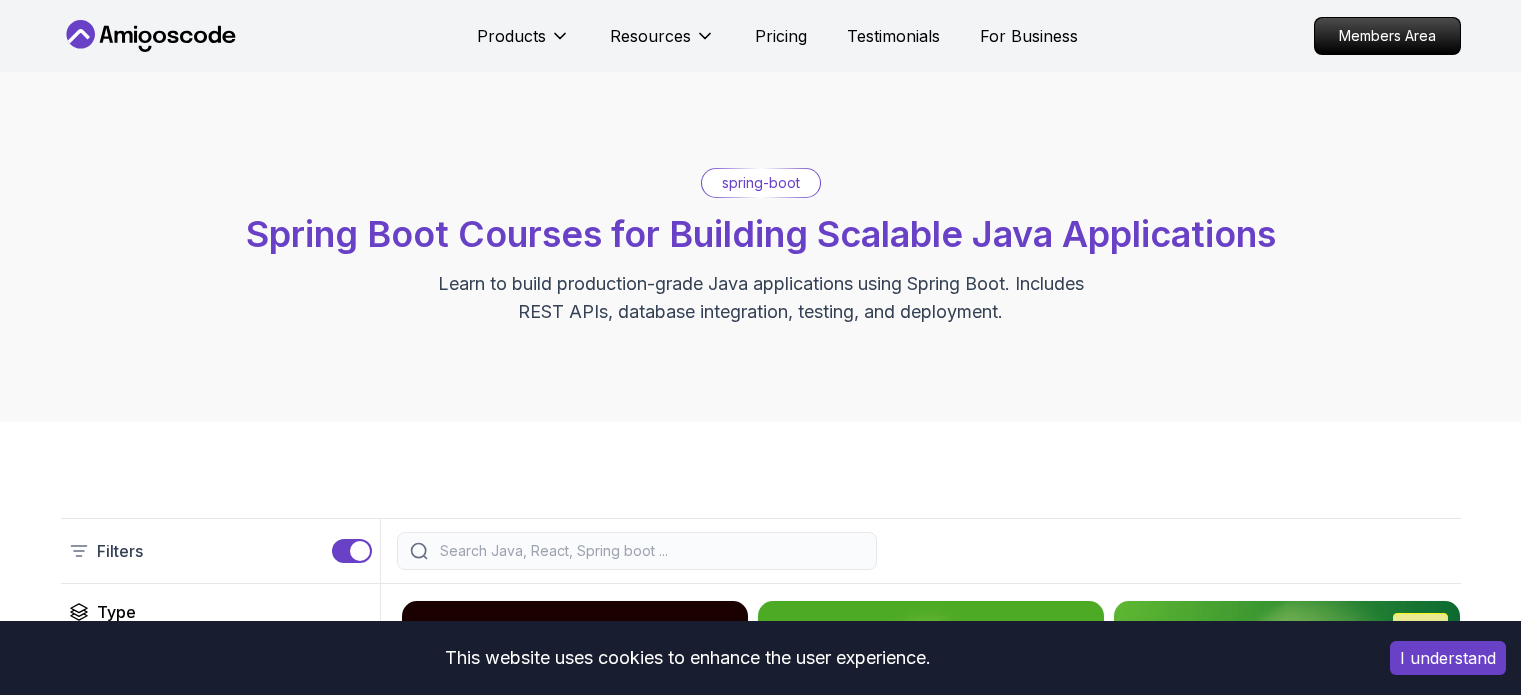 scroll, scrollTop: 0, scrollLeft: 0, axis: both 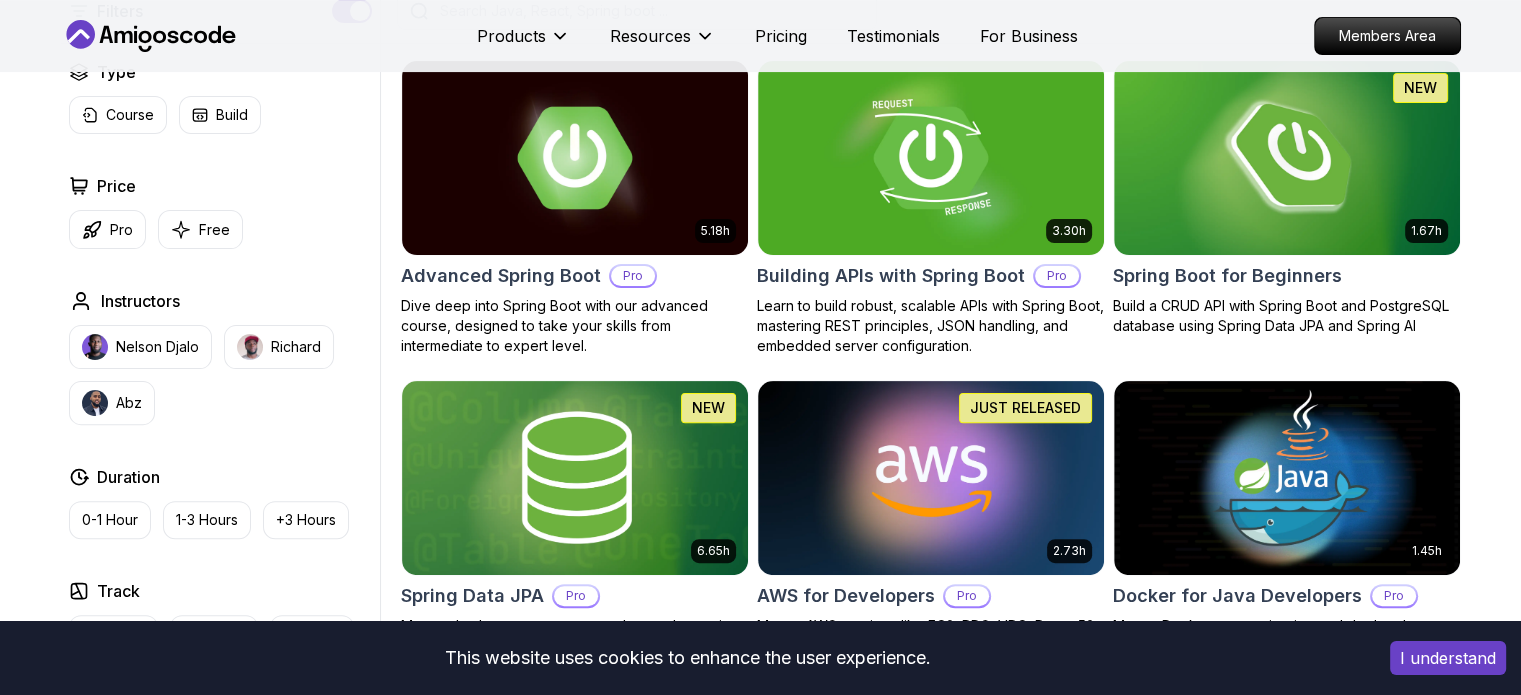 click at bounding box center (575, 158) 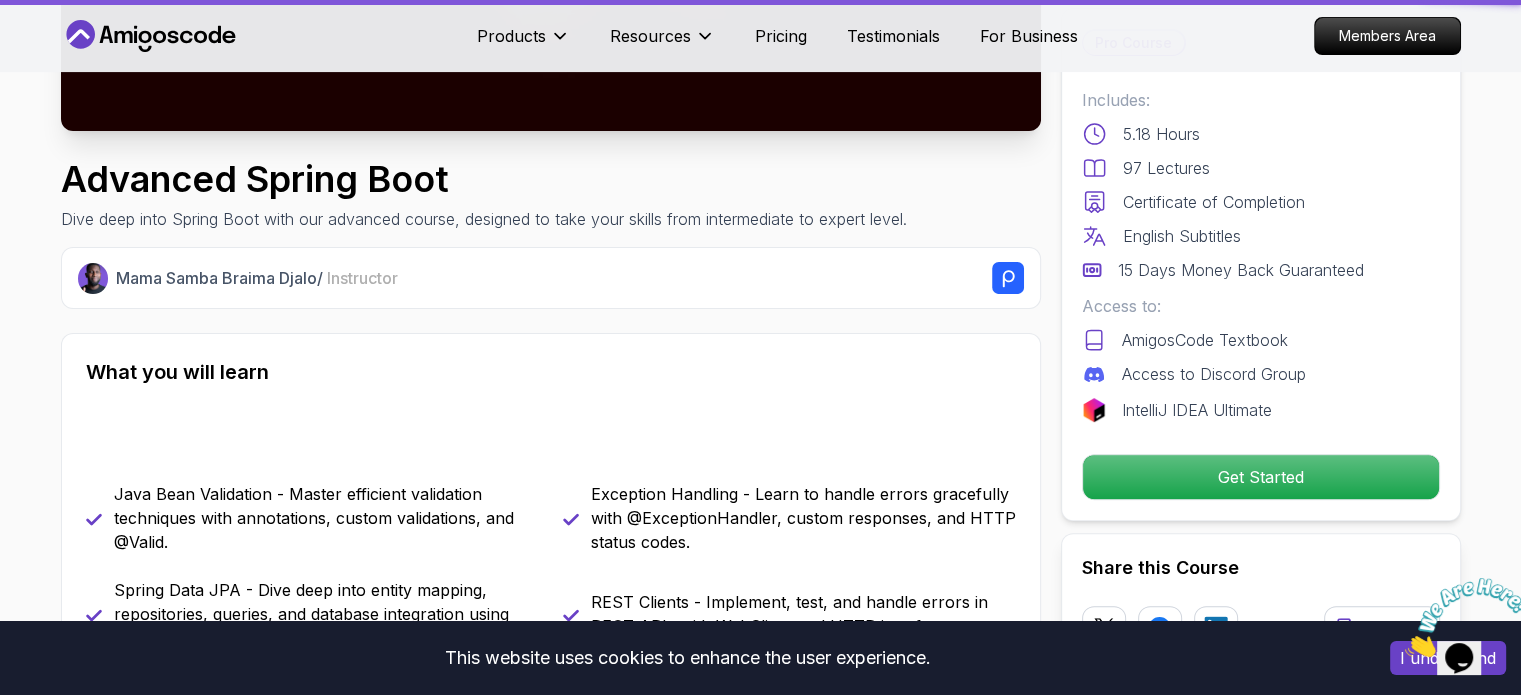 scroll, scrollTop: 0, scrollLeft: 0, axis: both 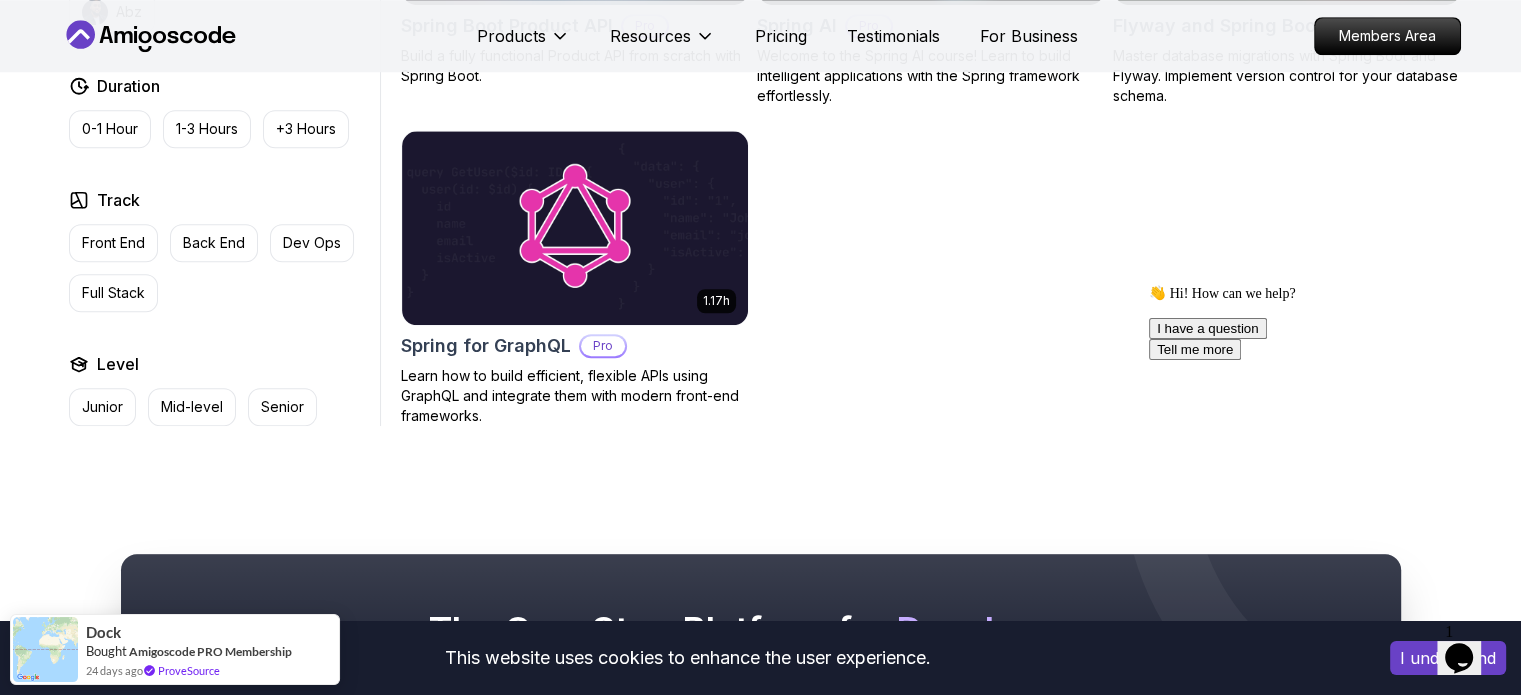 click on "This website uses cookies to enhance the user experience. I understand Products Resources Pricing Testimonials For Business Members Area Products Resources Pricing Testimonials For Business Members Area spring-boot Spring Boot Courses for Building Scalable Java Applications Learn to build production-grade Java applications using Spring Boot. Includes REST APIs, database integration, testing, and deployment. Filters Filters Type Course Build Price Pro Free Instructors Nelson Djalo Richard Abz Duration 0-1 Hour 1-3 Hours +3 Hours Track Front End Back End Dev Ops Full Stack Level Junior Mid-level Senior 5.18h Advanced Spring Boot Pro Dive deep into Spring Boot with our advanced course, designed to take your skills from intermediate to expert level. 3.30h Building APIs with Spring Boot Pro Learn to build robust, scalable APIs with Spring Boot, mastering REST principles, JSON handling, and embedded server configuration. 1.67h NEW Spring Boot for Beginners 6.65h NEW Spring Data JPA Pro 2.73h JUST RELEASED Pro 1.45h" at bounding box center (760, -136) 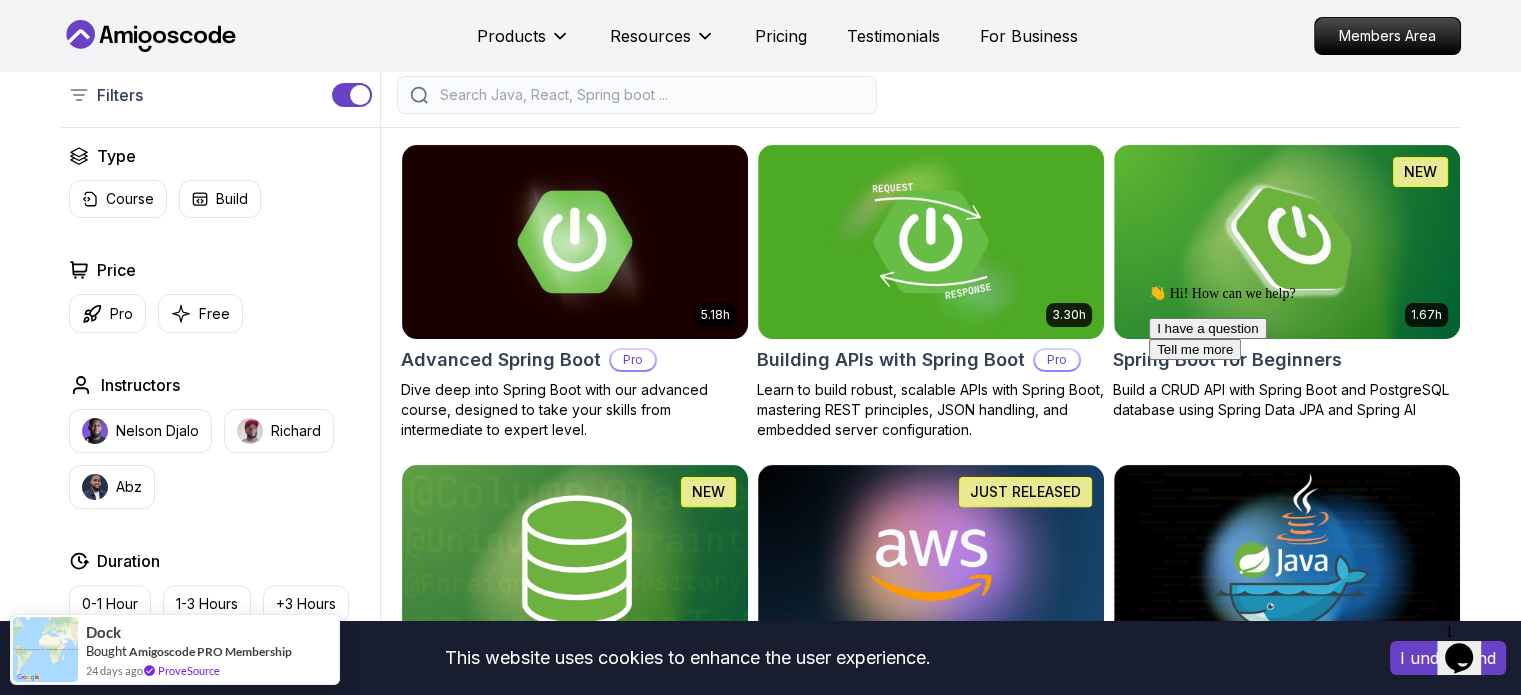 scroll, scrollTop: 487, scrollLeft: 0, axis: vertical 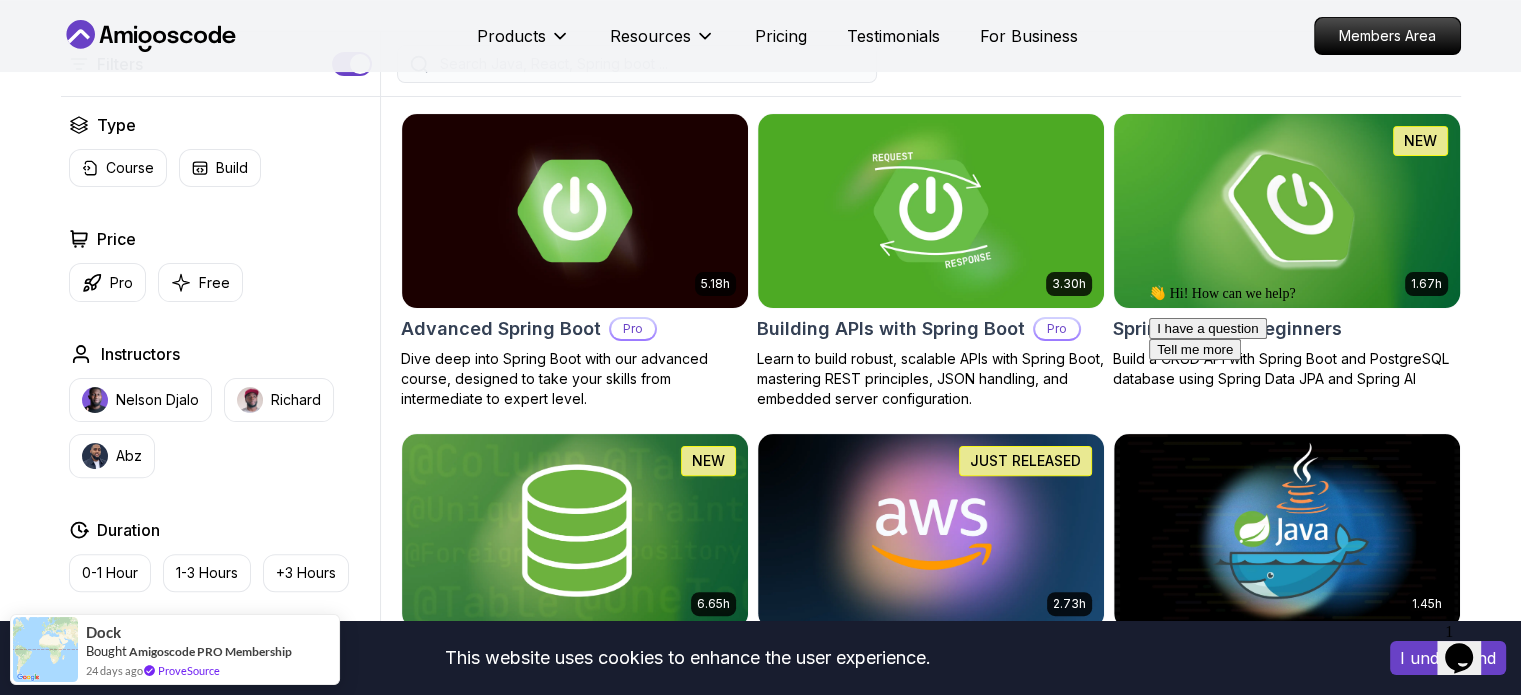click at bounding box center [1286, 210] 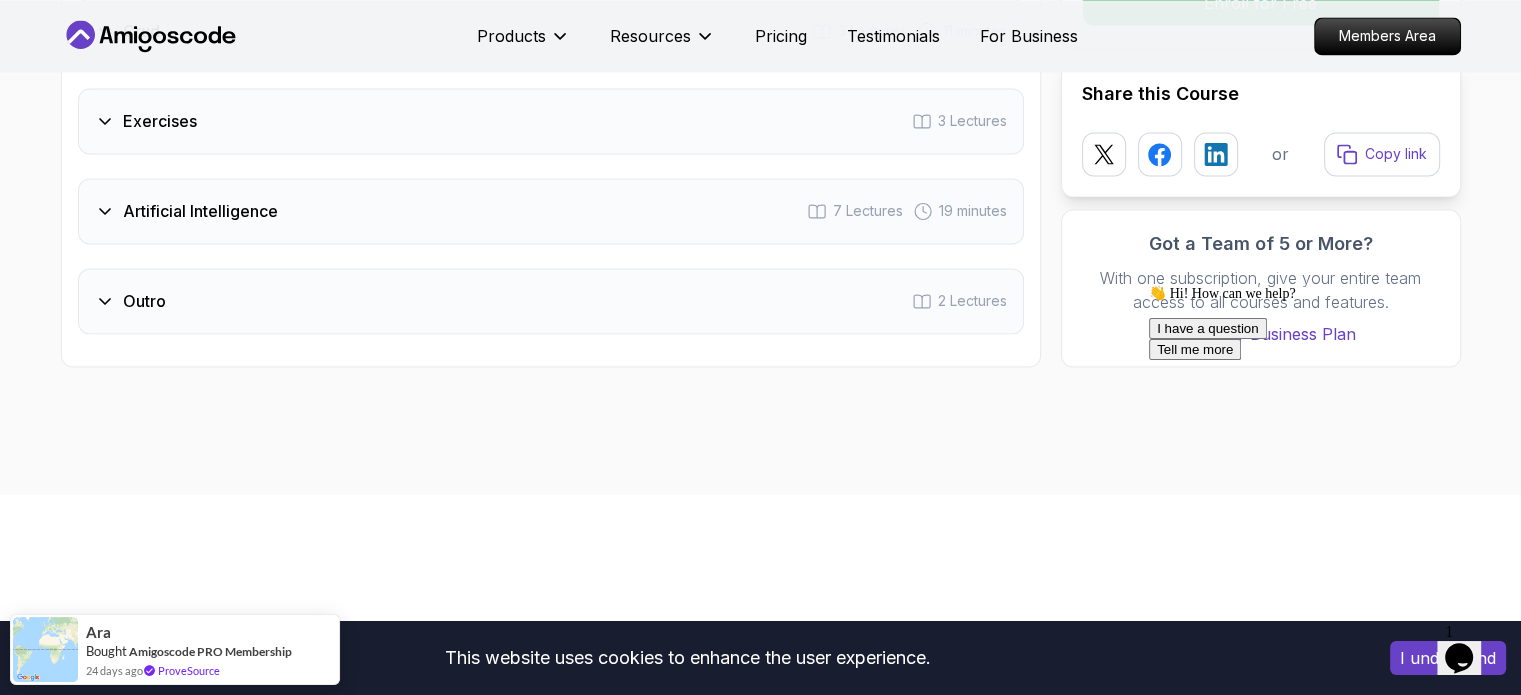 scroll, scrollTop: 3264, scrollLeft: 0, axis: vertical 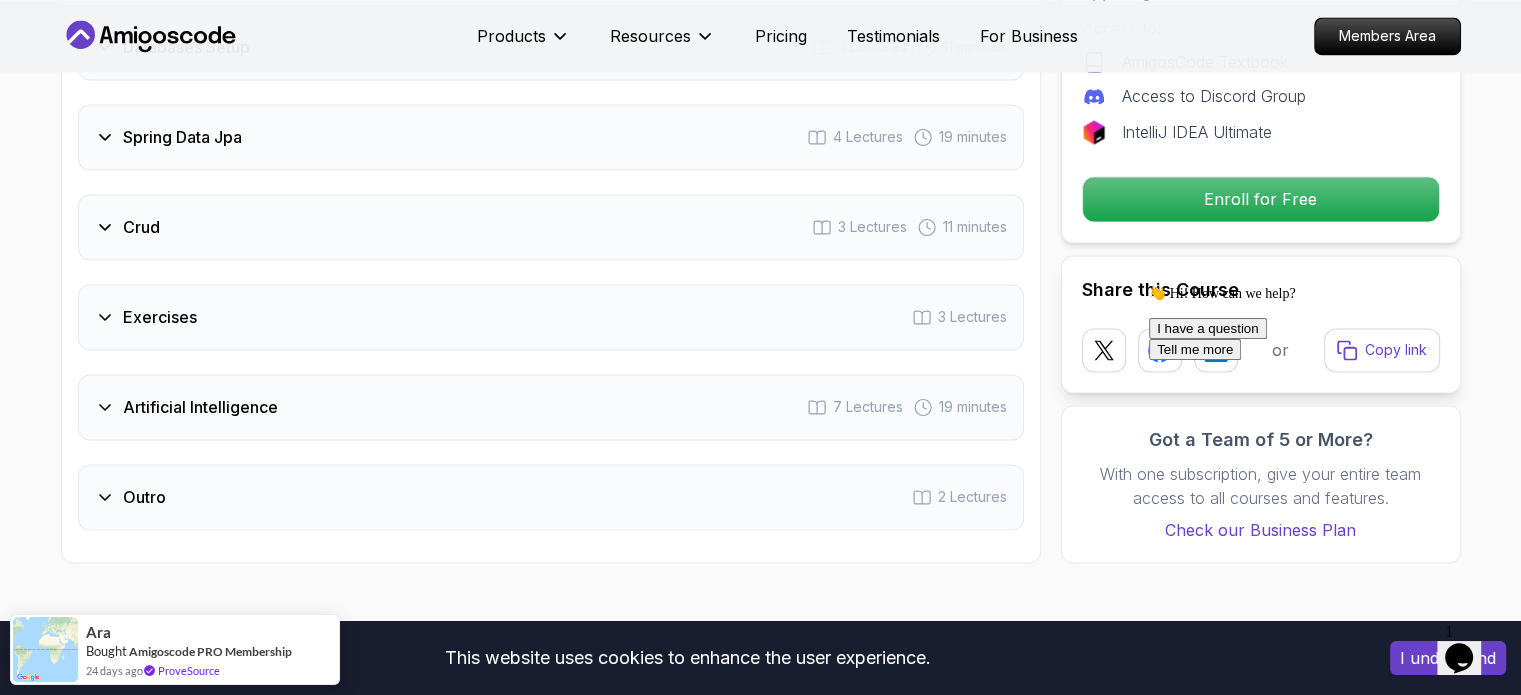click on "Outro 2   Lectures" at bounding box center (551, 497) 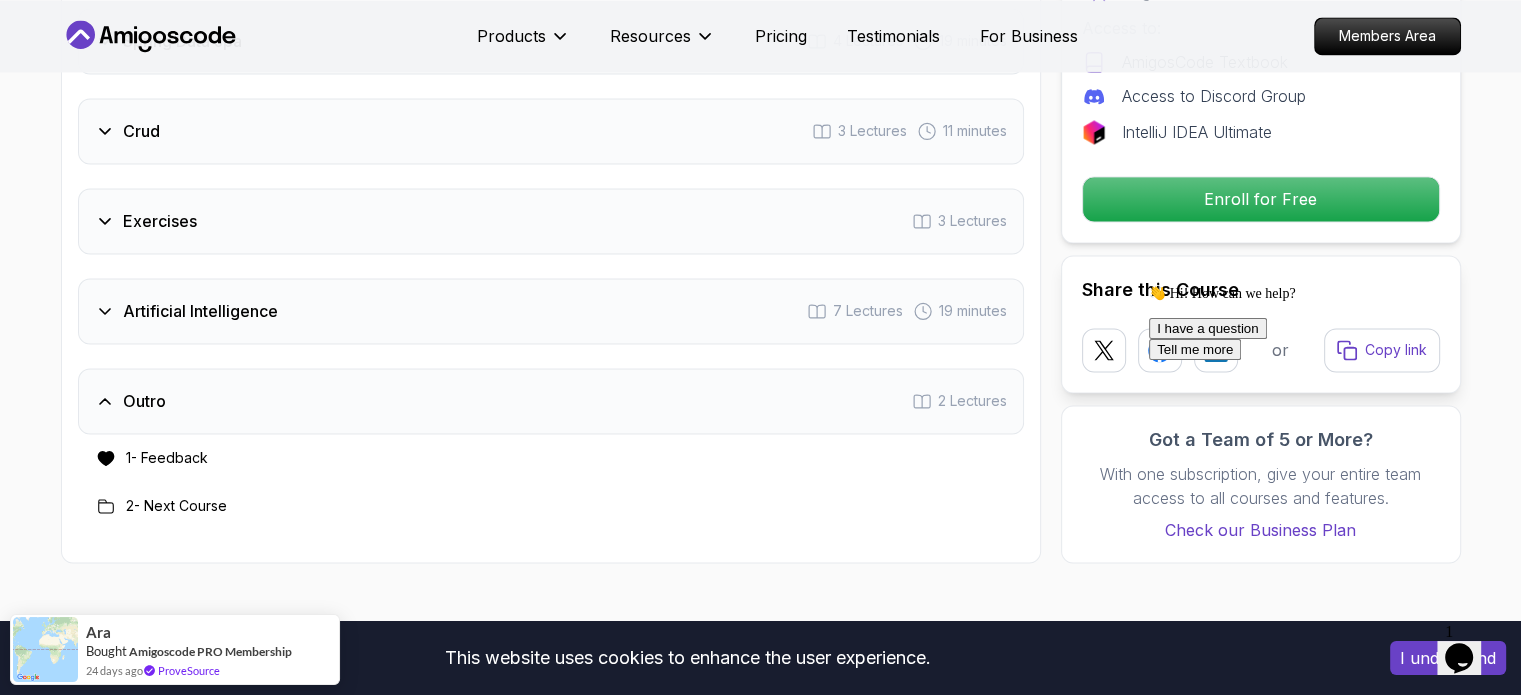 scroll, scrollTop: 3168, scrollLeft: 0, axis: vertical 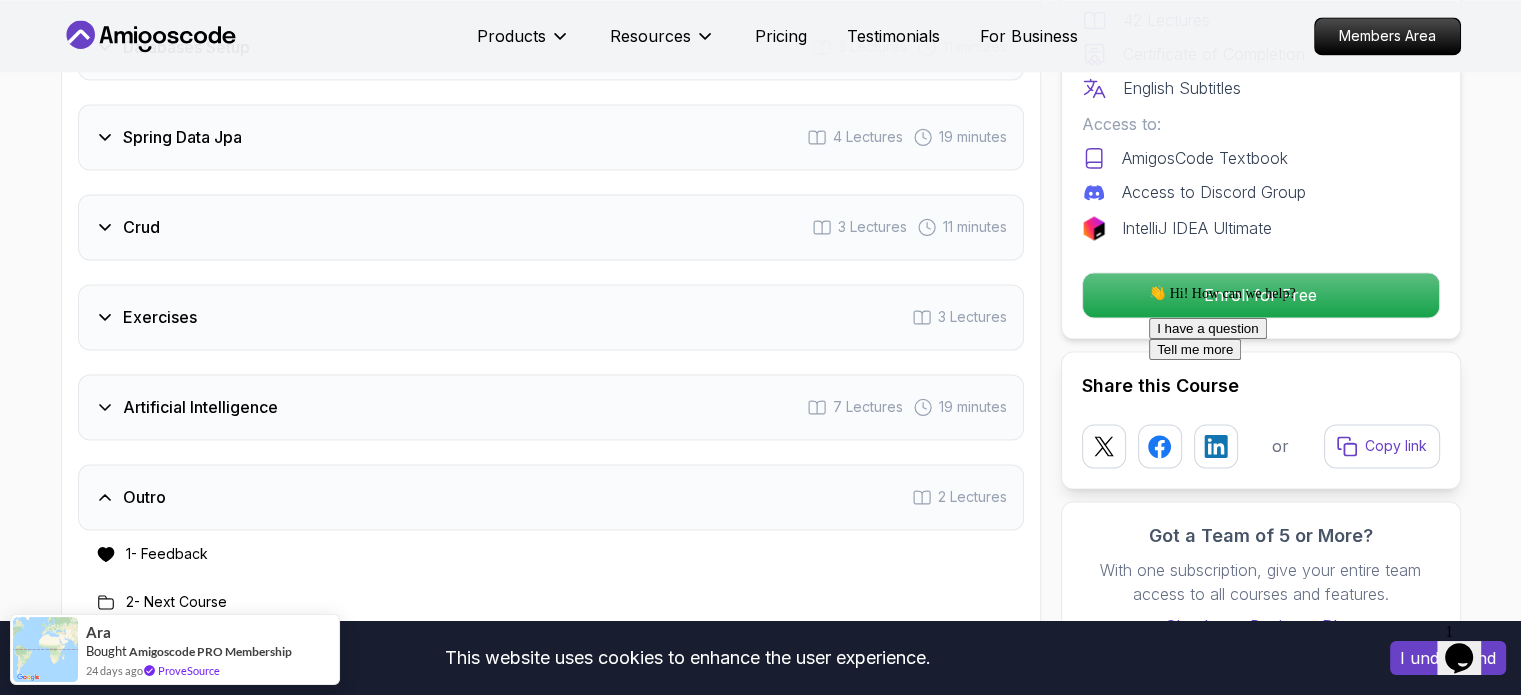 click on "Artificial Intelligence" at bounding box center [200, 407] 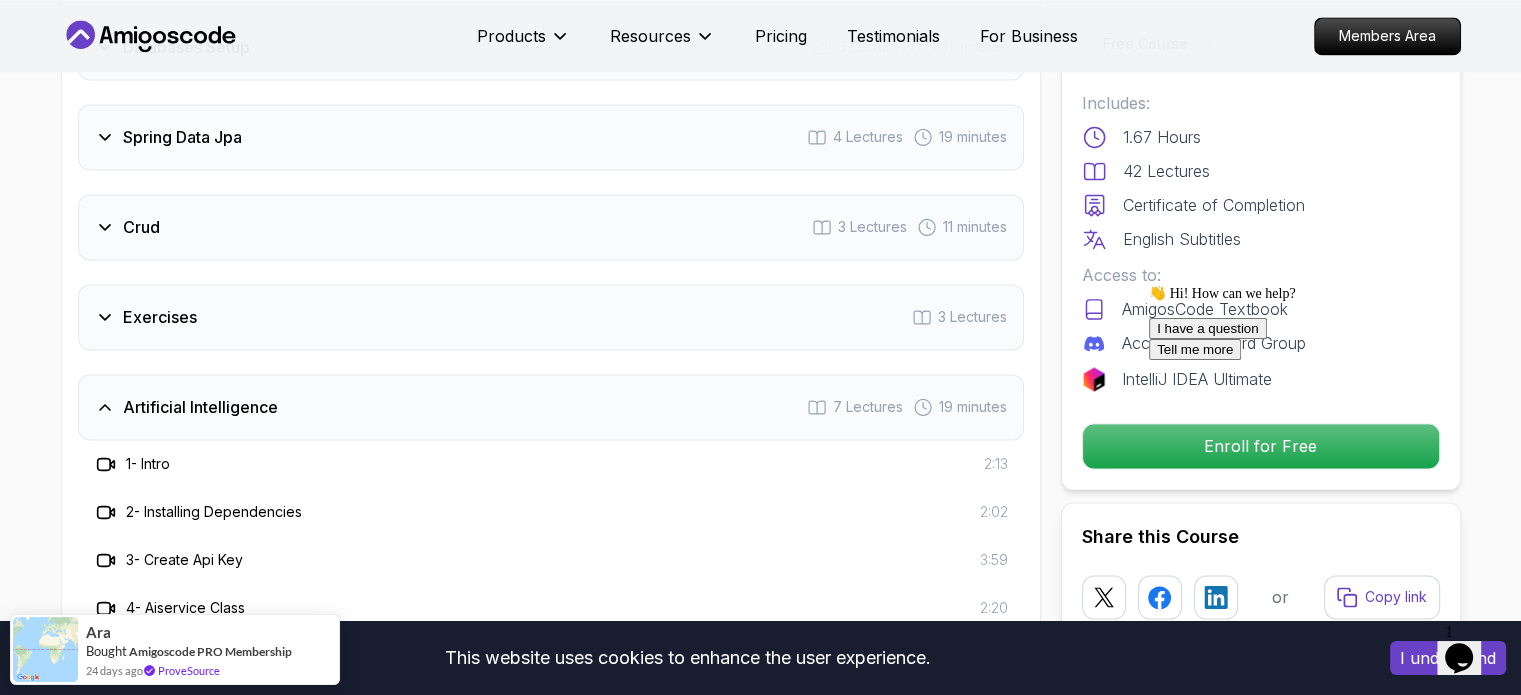 click on "Artificial Intelligence" at bounding box center [200, 407] 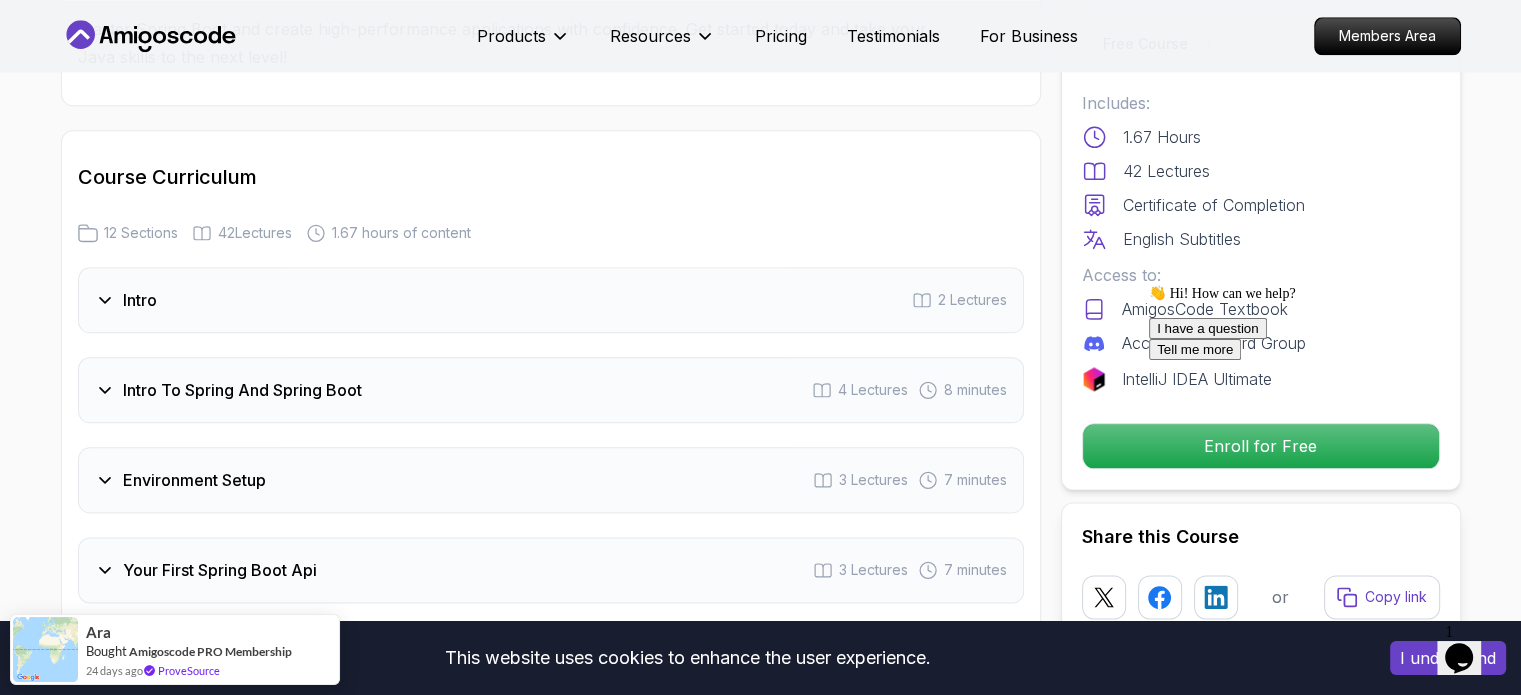 scroll, scrollTop: 2372, scrollLeft: 0, axis: vertical 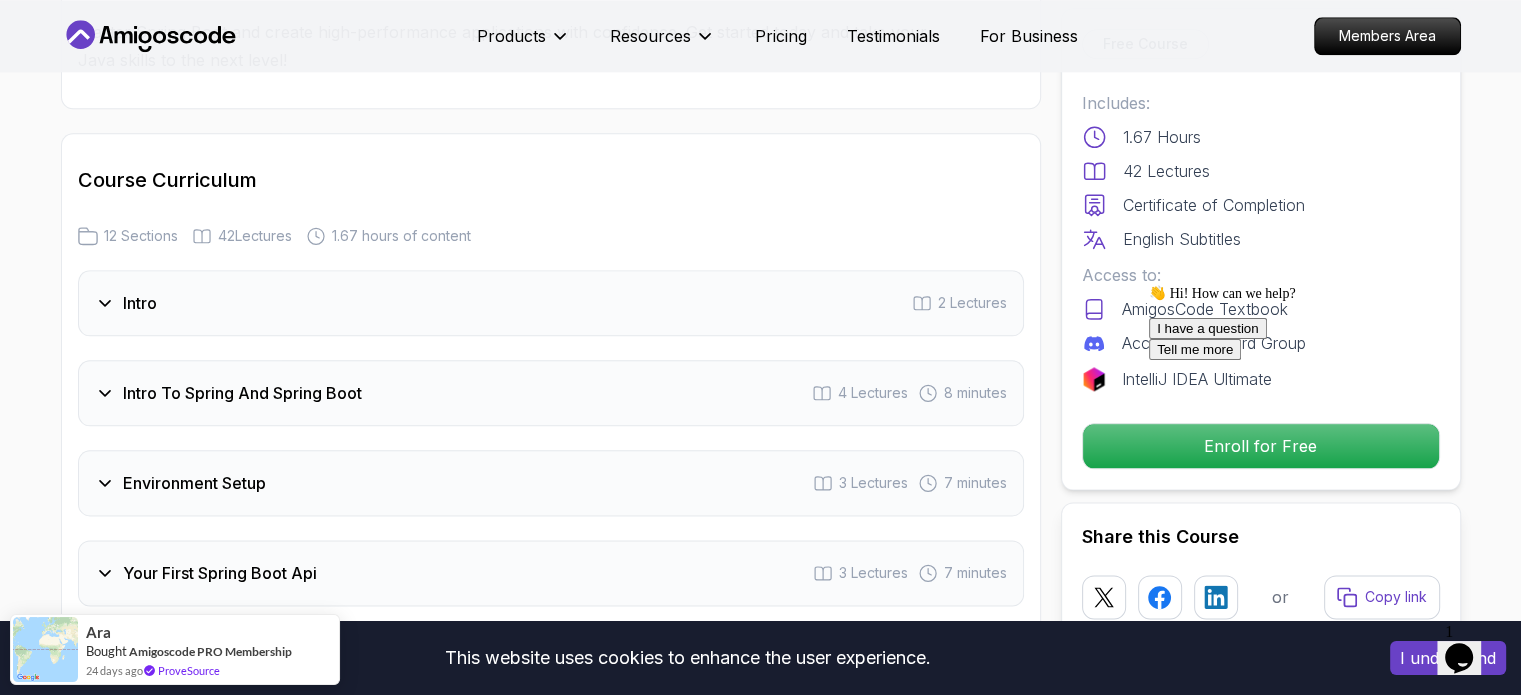 click on "Intro 2   Lectures" at bounding box center (551, 303) 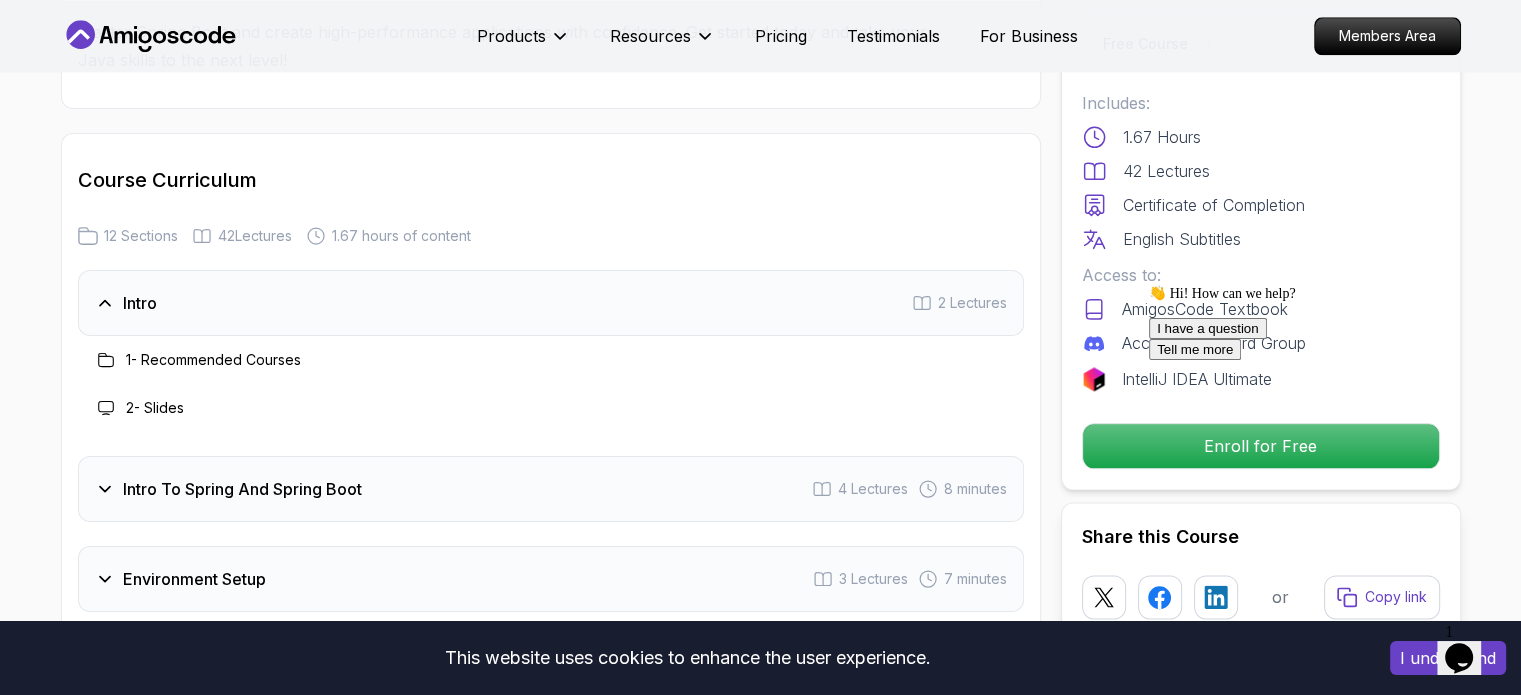 click on "1  -   Recommended Courses" at bounding box center (197, 360) 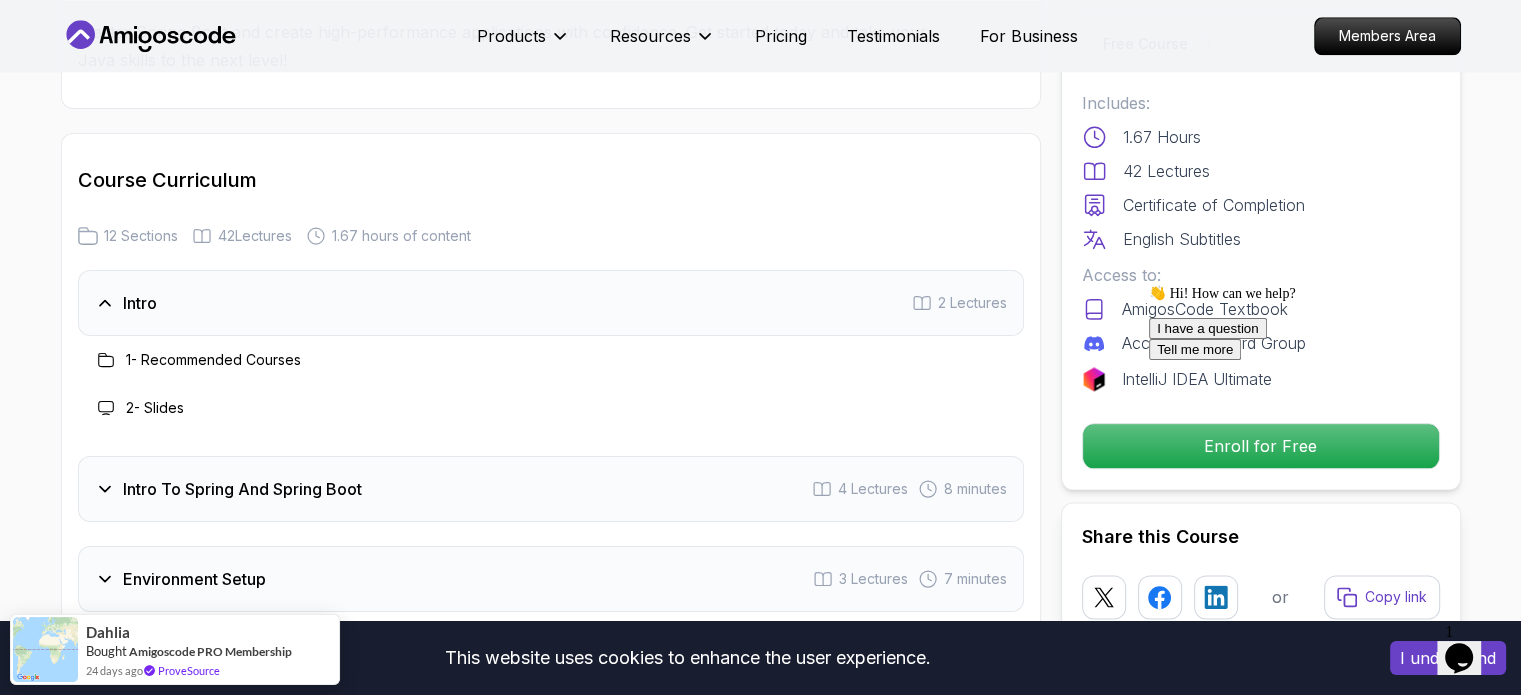 click on "2  -   Slides" at bounding box center [155, 408] 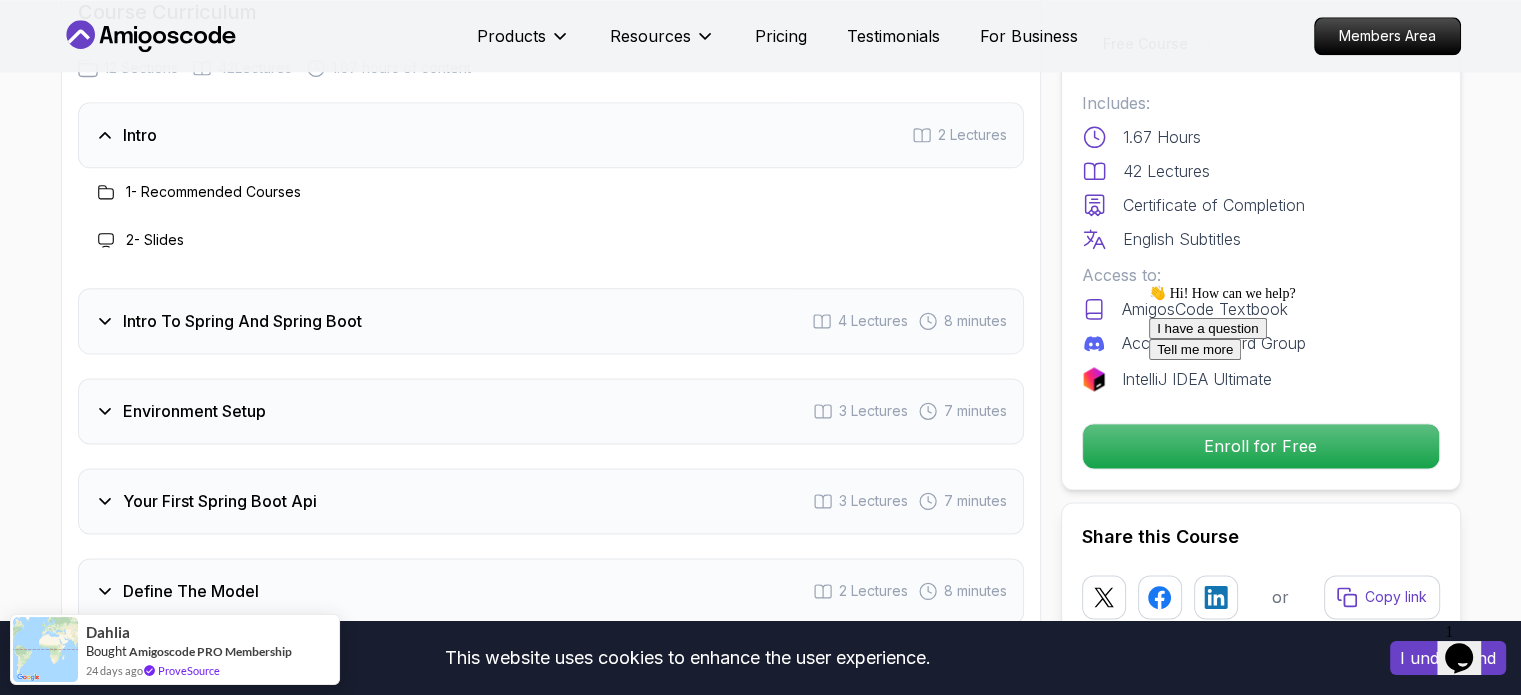 scroll, scrollTop: 2550, scrollLeft: 0, axis: vertical 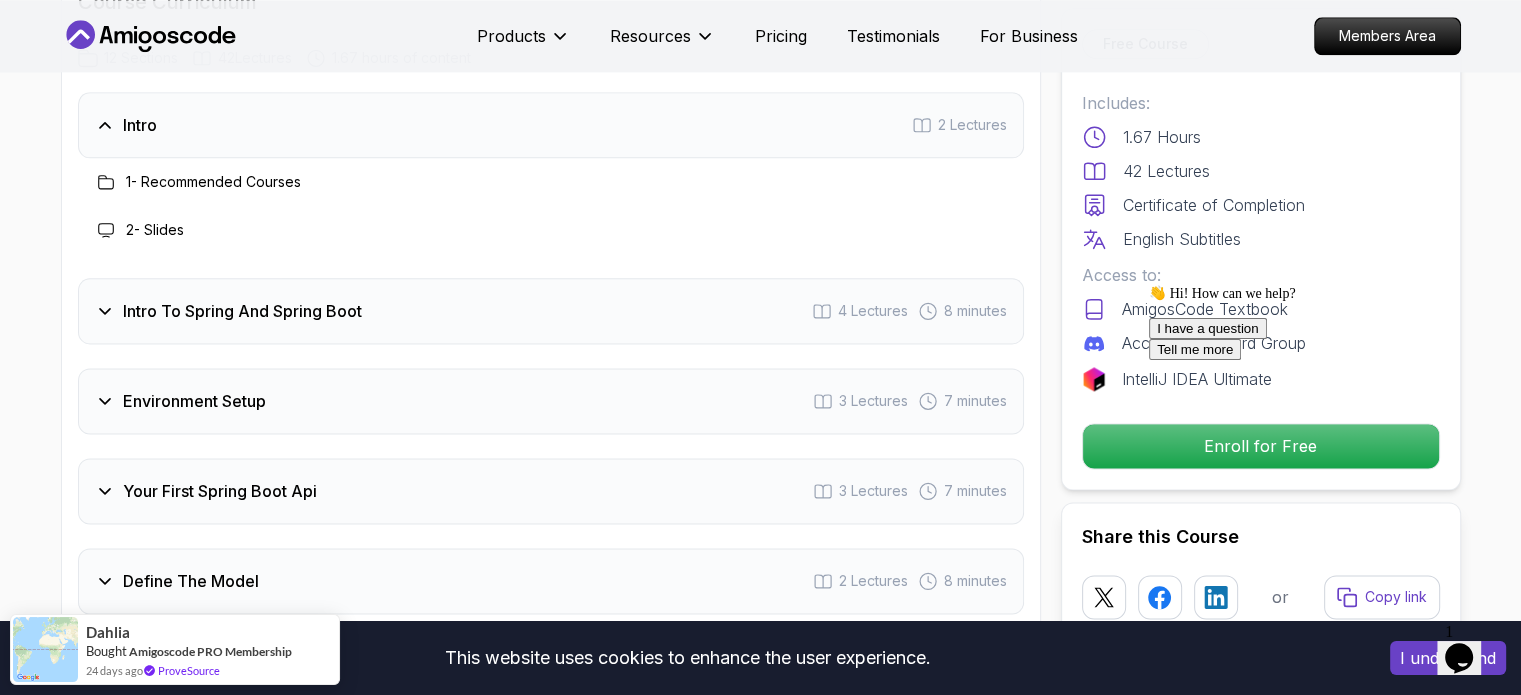 click on "👋 Hi! How can we help?" at bounding box center [1329, 293] 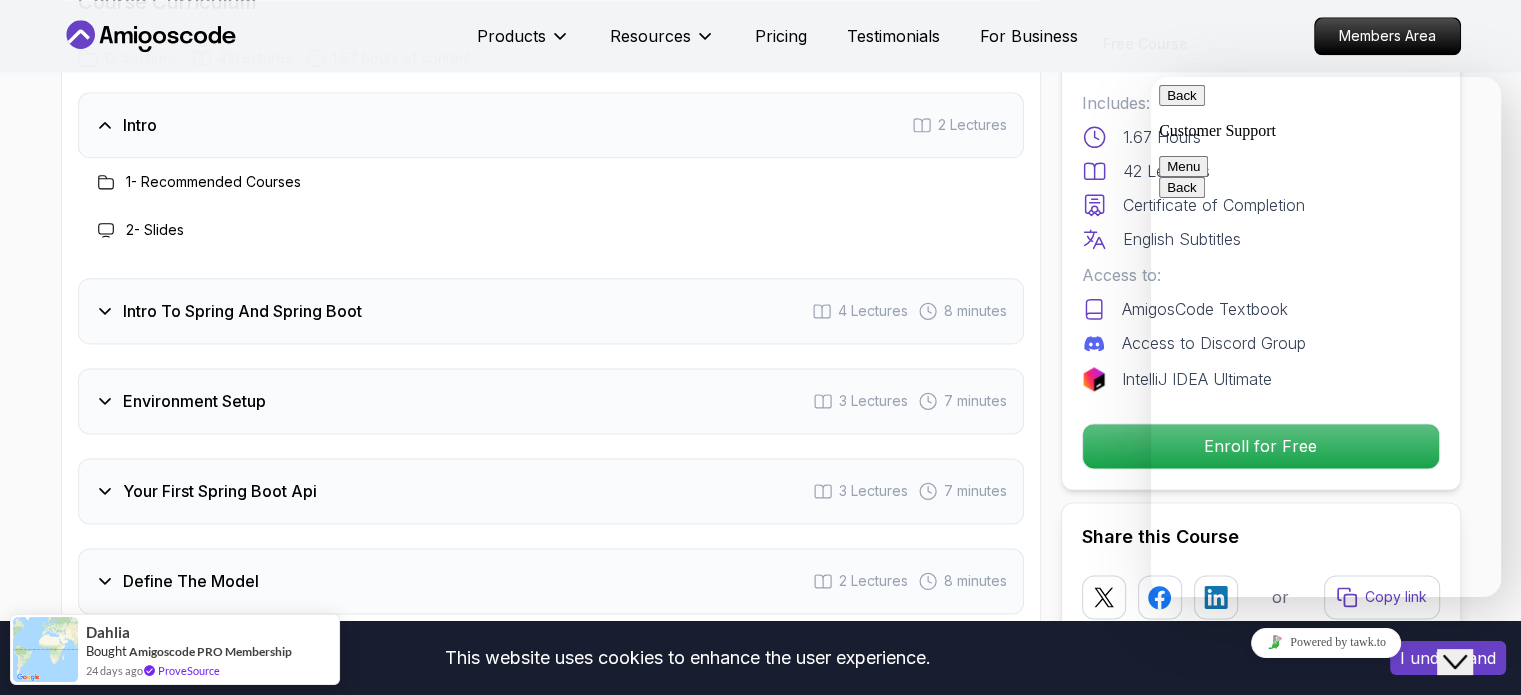 click on "Back" at bounding box center (1182, 95) 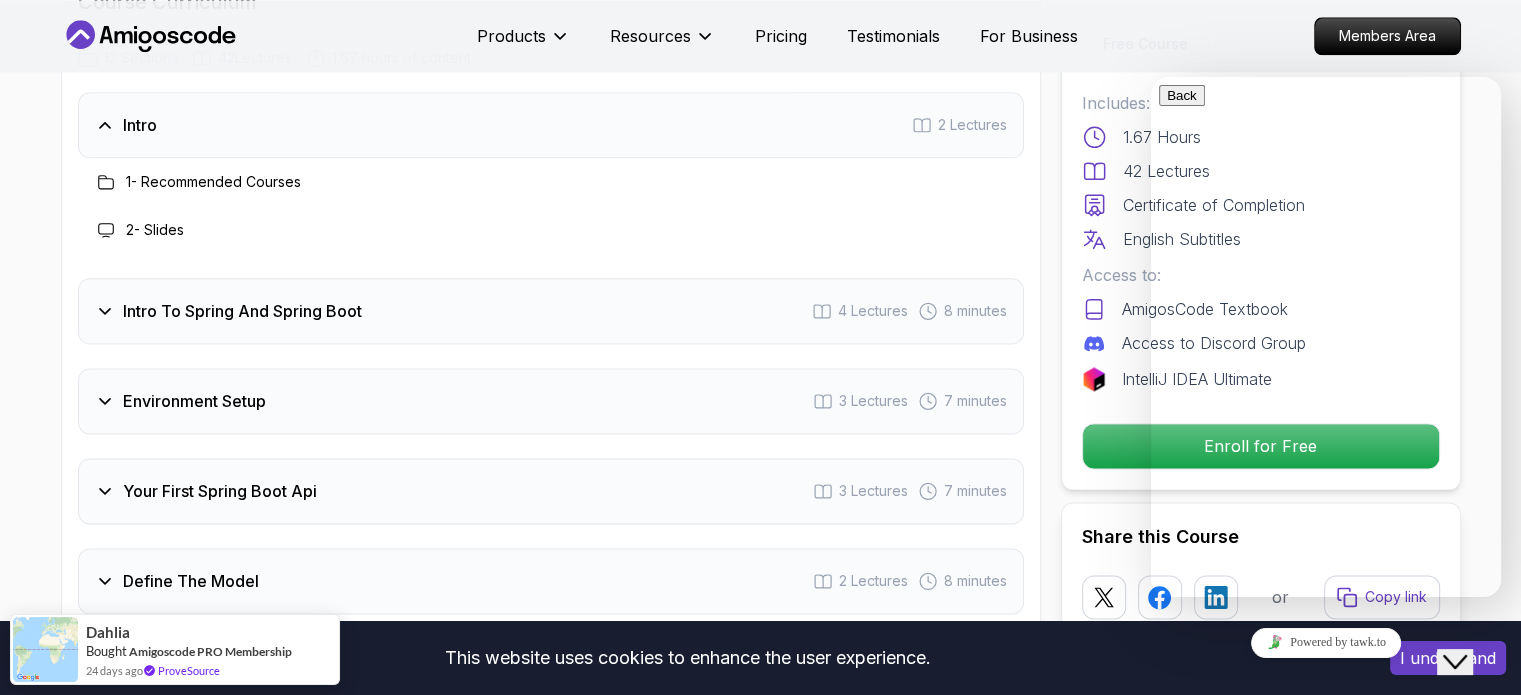 scroll, scrollTop: 4, scrollLeft: 0, axis: vertical 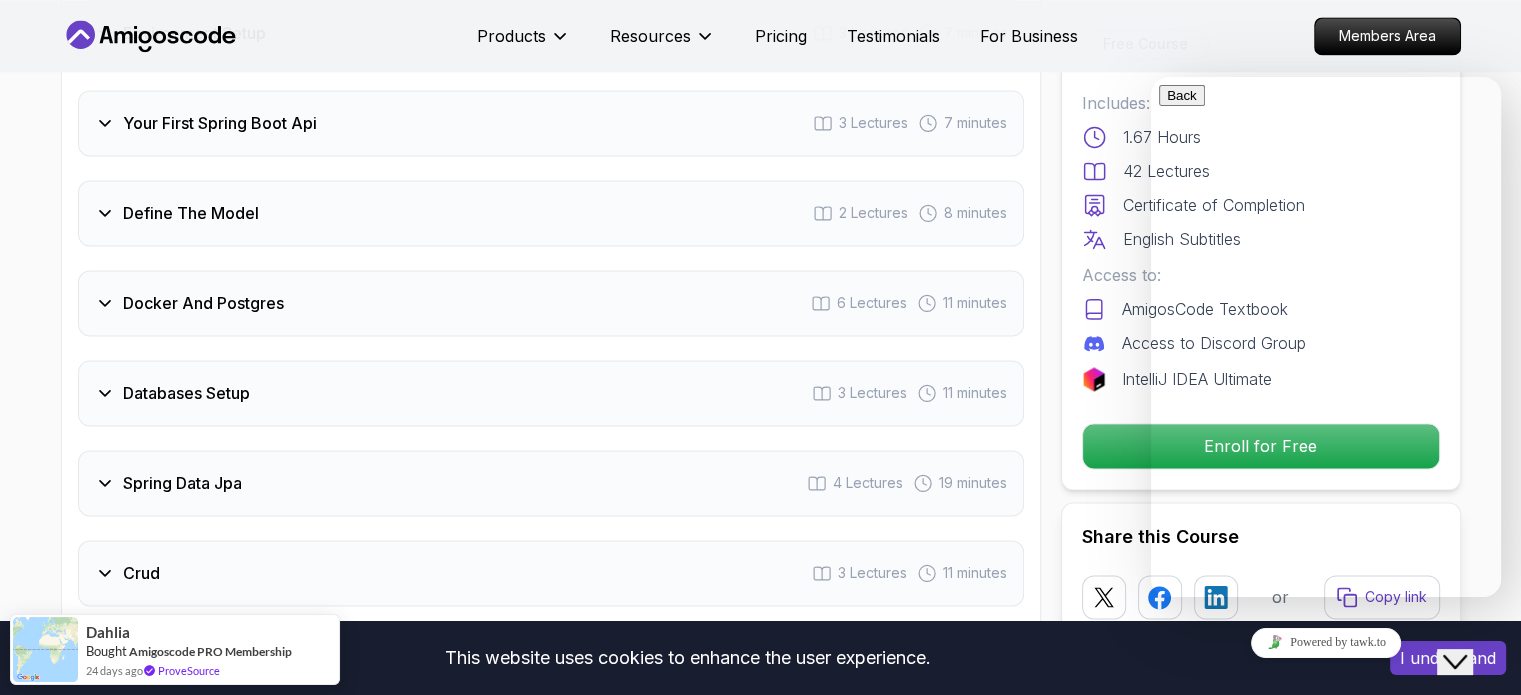 click on "Intro 2   Lectures     1  -   Recommended Courses    2  -   Slides  Intro To Spring And Spring Boot 4   Lectures     8 minutes   Environment Setup 3   Lectures     7 minutes   Your First Spring Boot Api 3   Lectures     7 minutes   Define The Model 2   Lectures     8 minutes   Docker And Postgres 6   Lectures     11 minutes   Databases Setup 3   Lectures     11 minutes   Spring Data Jpa 4   Lectures     19 minutes   Crud 3   Lectures     11 minutes   Exercises 3   Lectures   Artificial Intelligence 7   Lectures     19 minutes   Outro 2   Lectures" at bounding box center [551, 300] 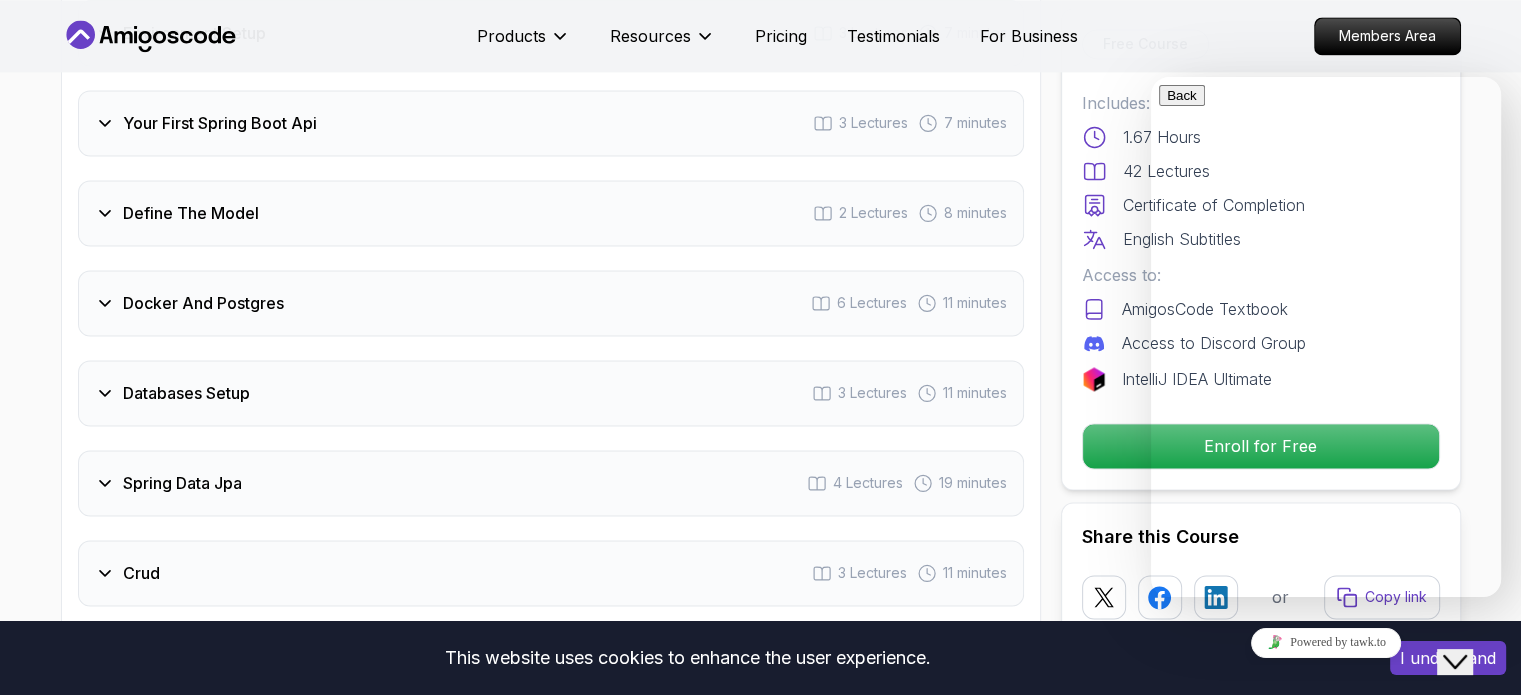 click at bounding box center (1326, 1440) 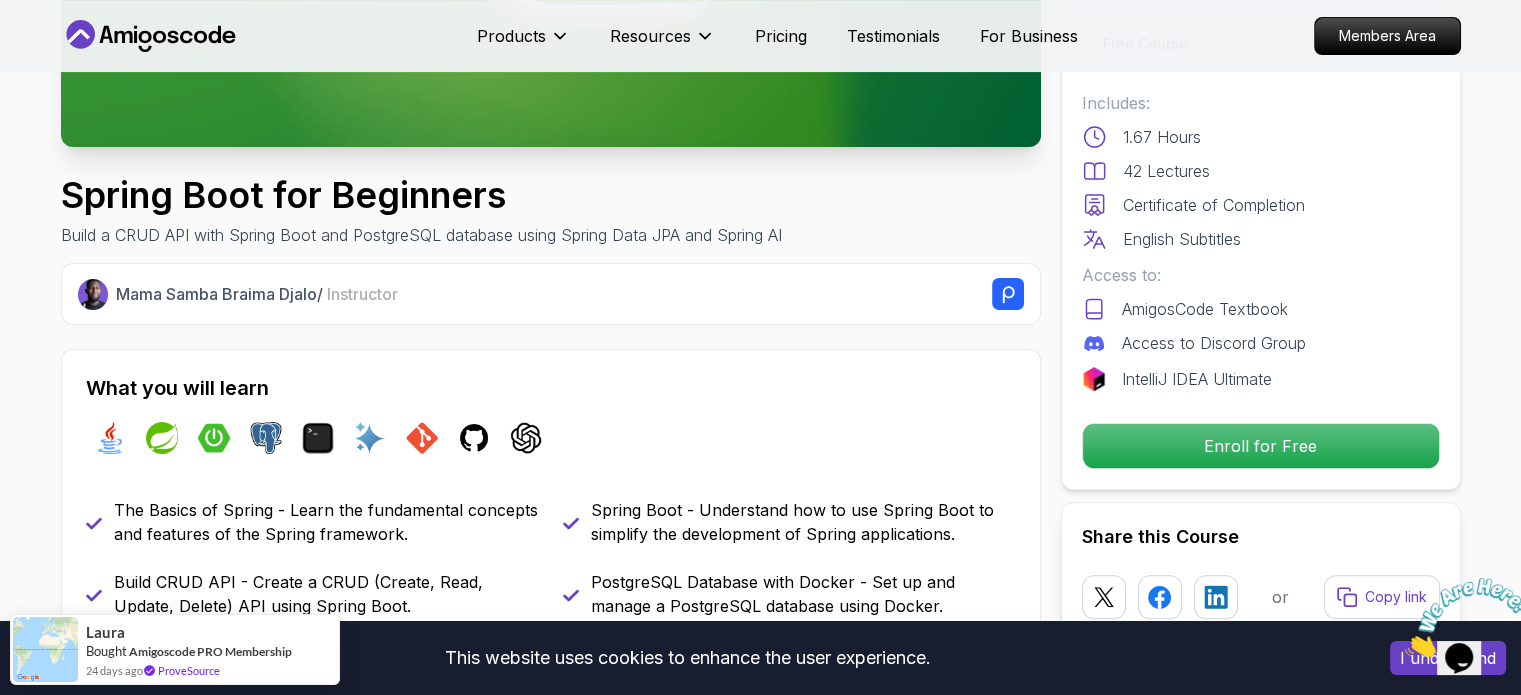 scroll, scrollTop: 0, scrollLeft: 0, axis: both 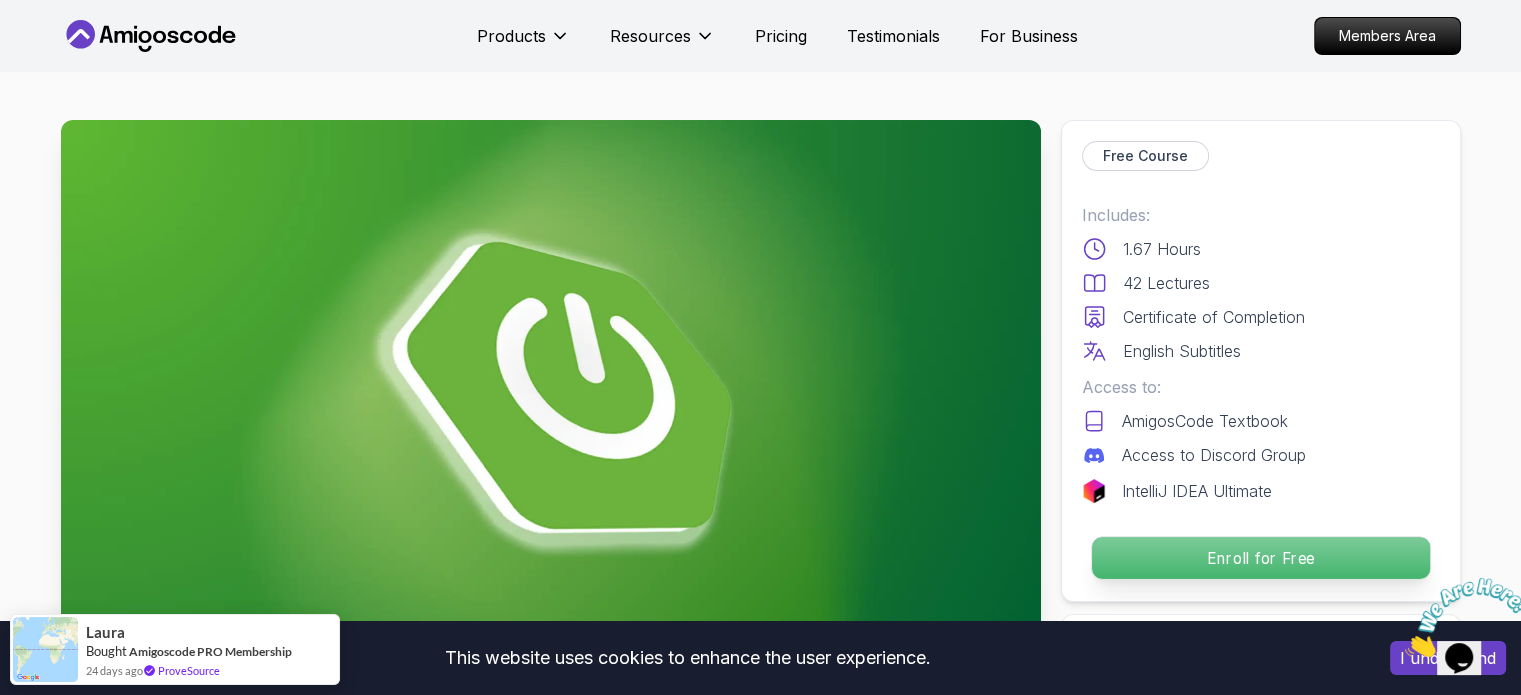 click on "Enroll for Free" at bounding box center (1260, 558) 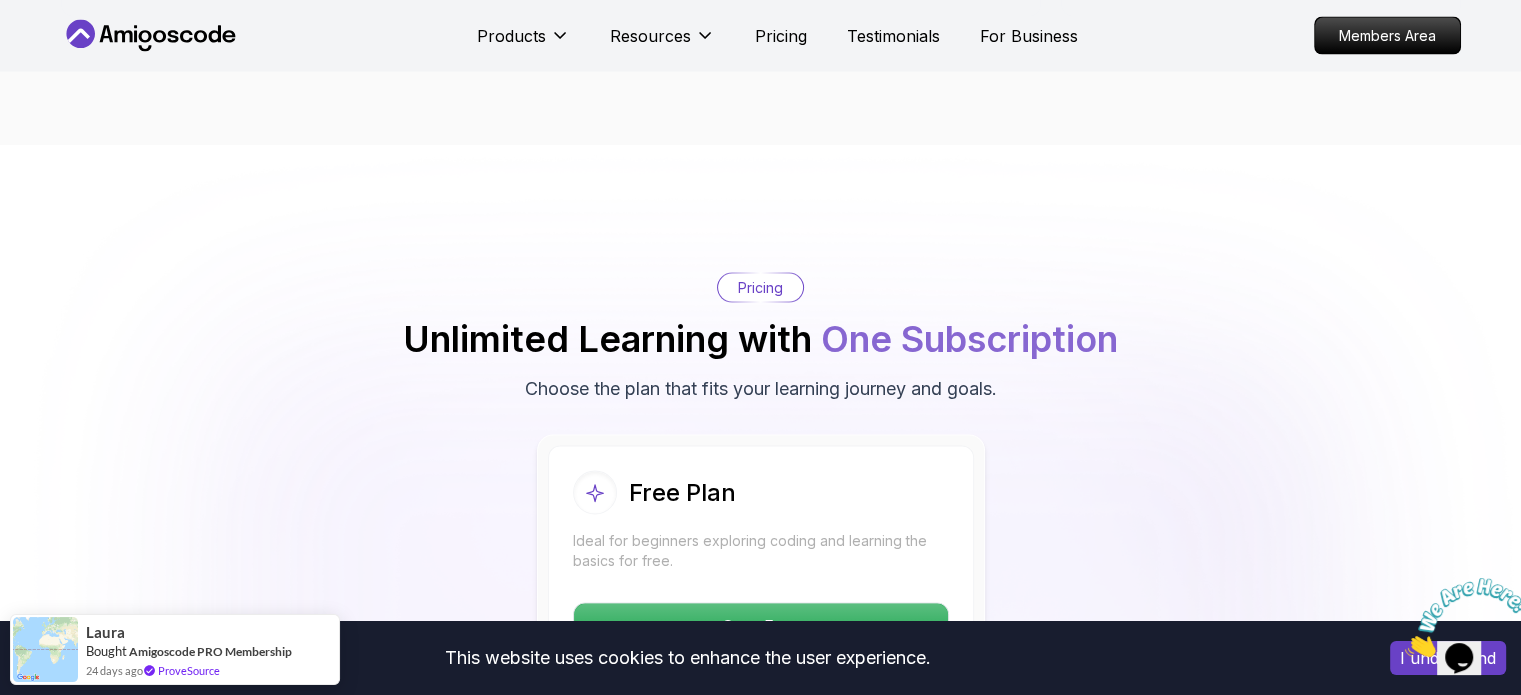 scroll, scrollTop: 3920, scrollLeft: 0, axis: vertical 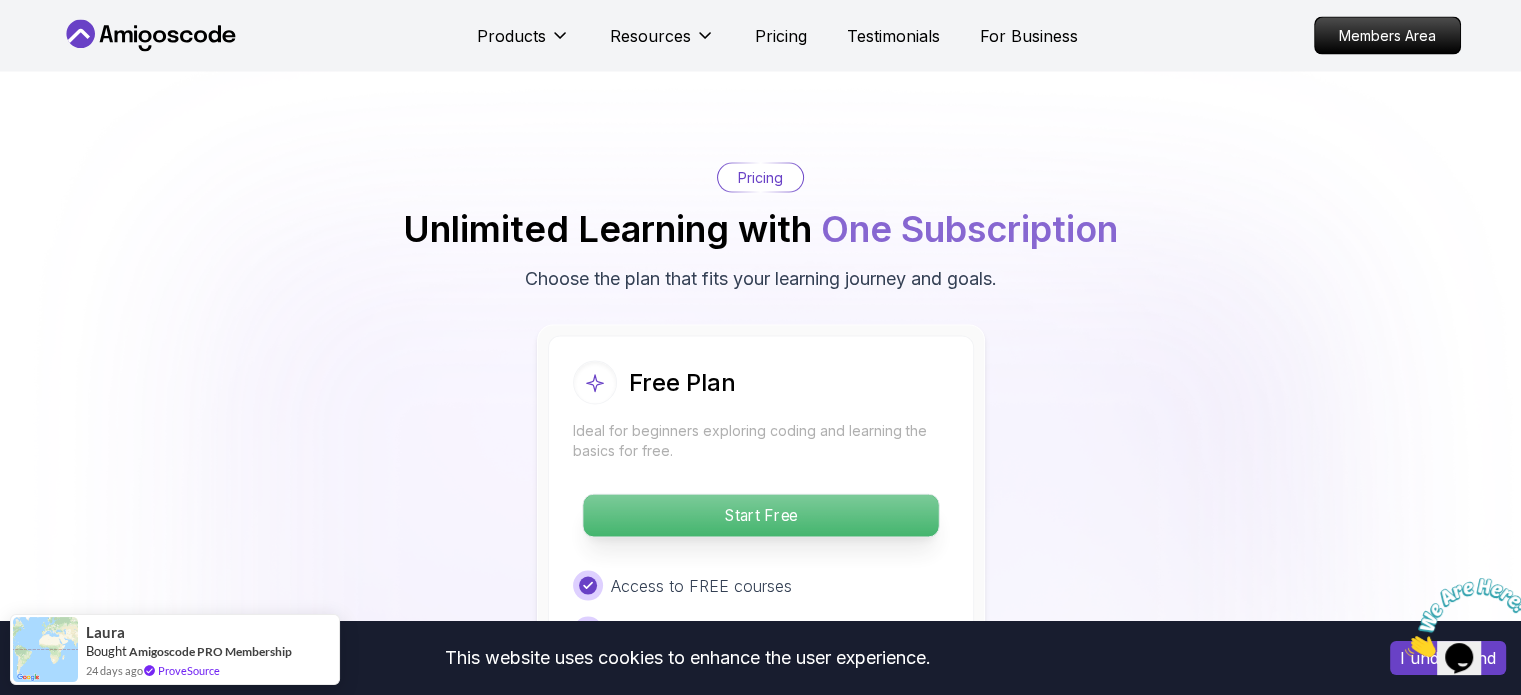 click on "Start Free" at bounding box center [760, 516] 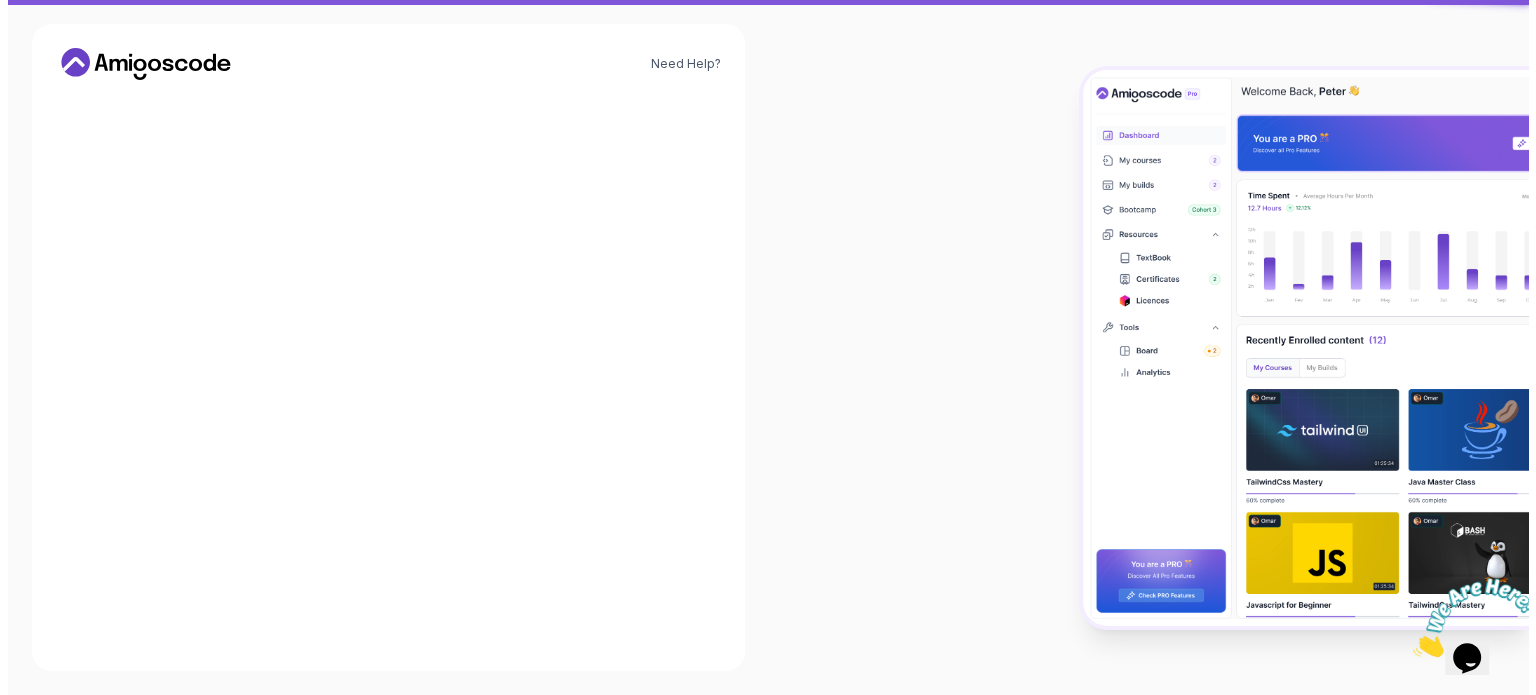 scroll, scrollTop: 0, scrollLeft: 0, axis: both 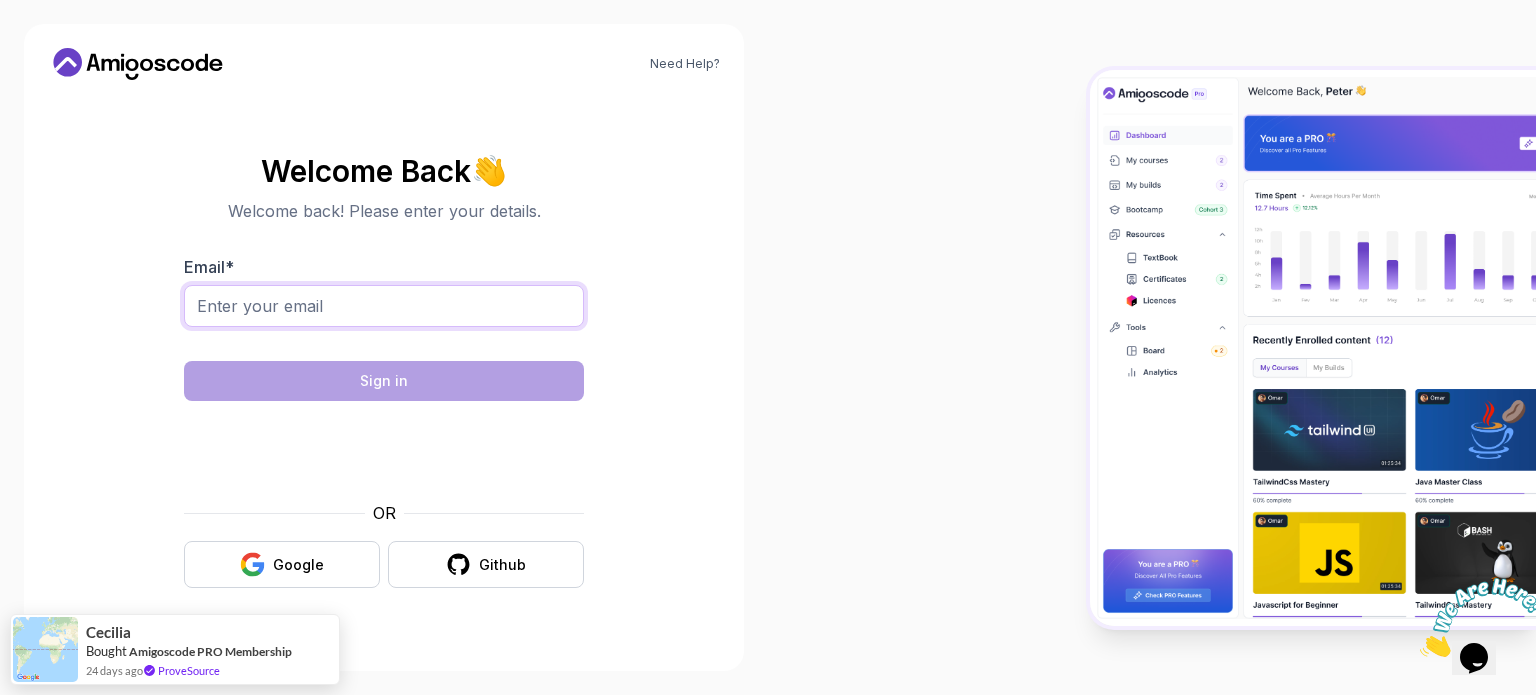click on "Email *" at bounding box center (384, 306) 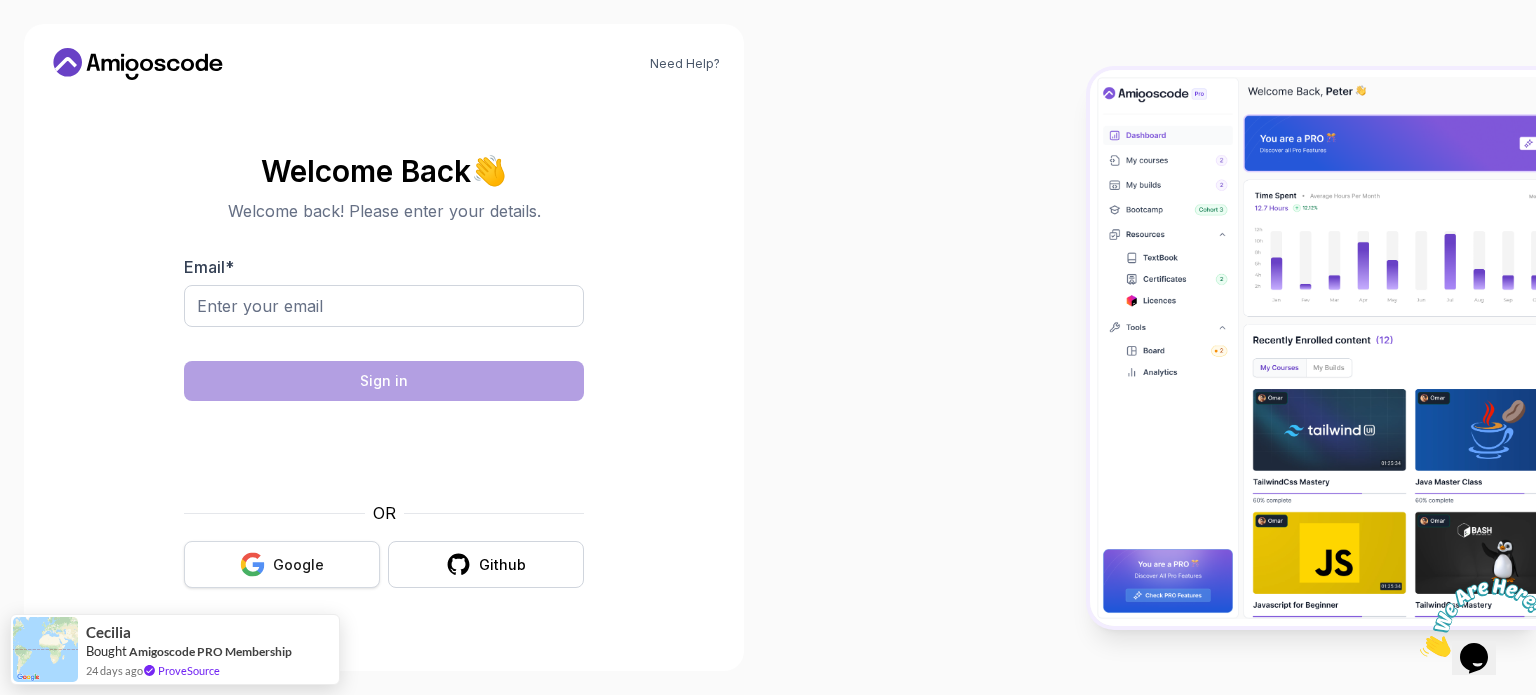 click on "Google" at bounding box center [282, 564] 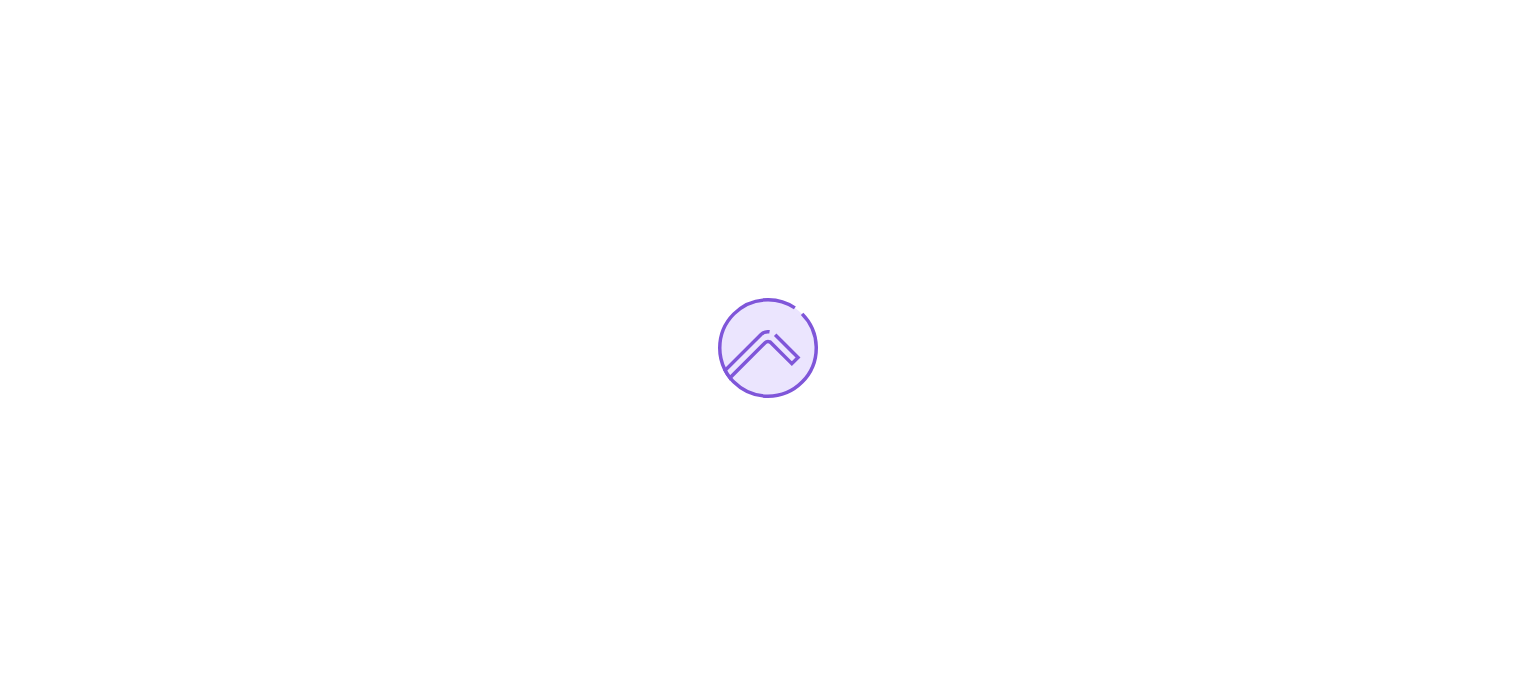 scroll, scrollTop: 0, scrollLeft: 0, axis: both 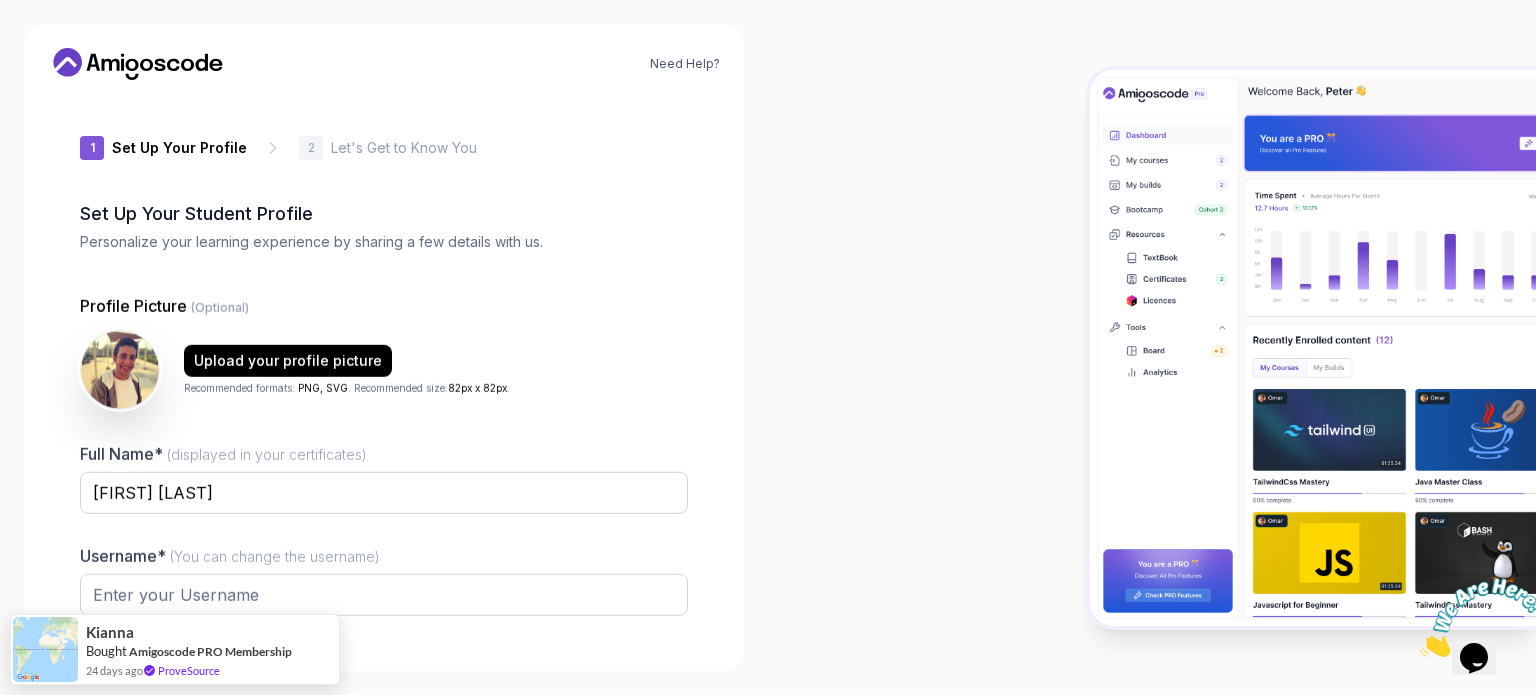 type on "calmlion21074" 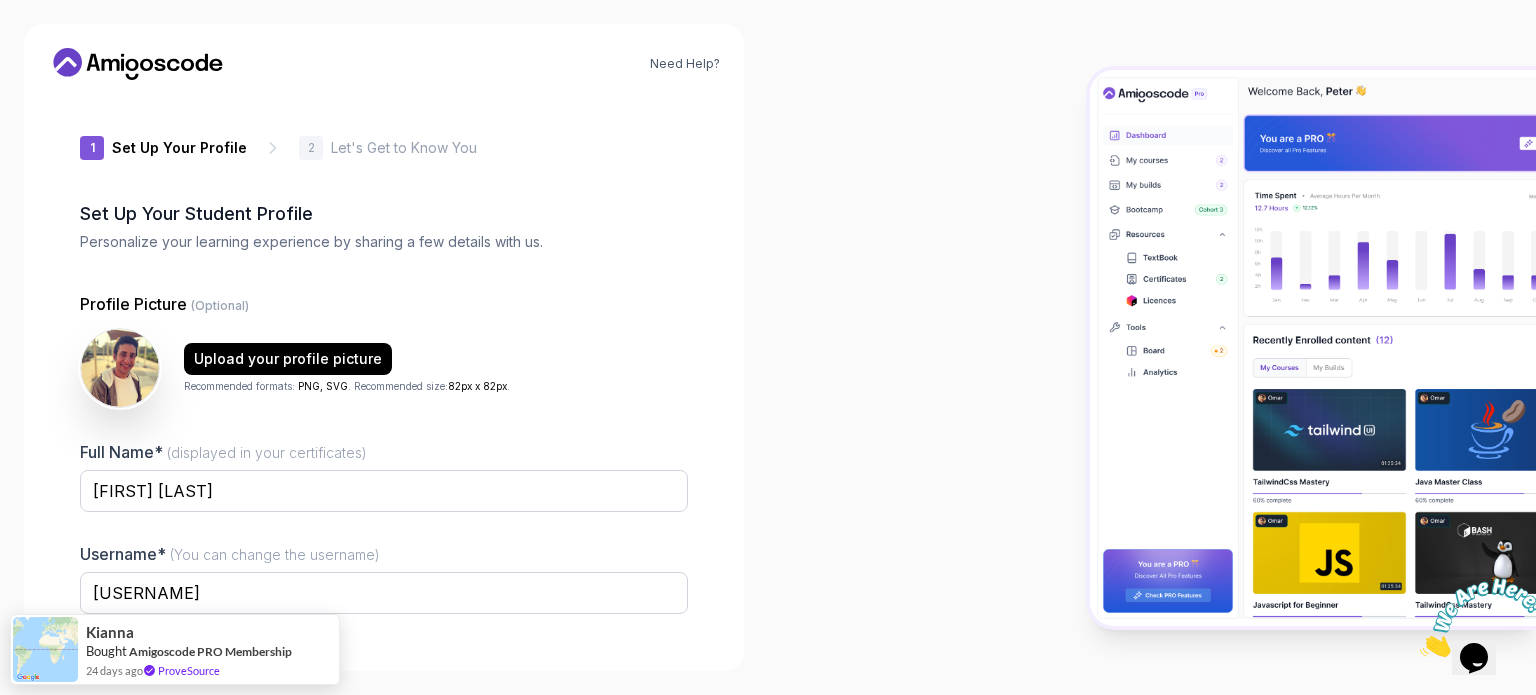 scroll, scrollTop: 138, scrollLeft: 0, axis: vertical 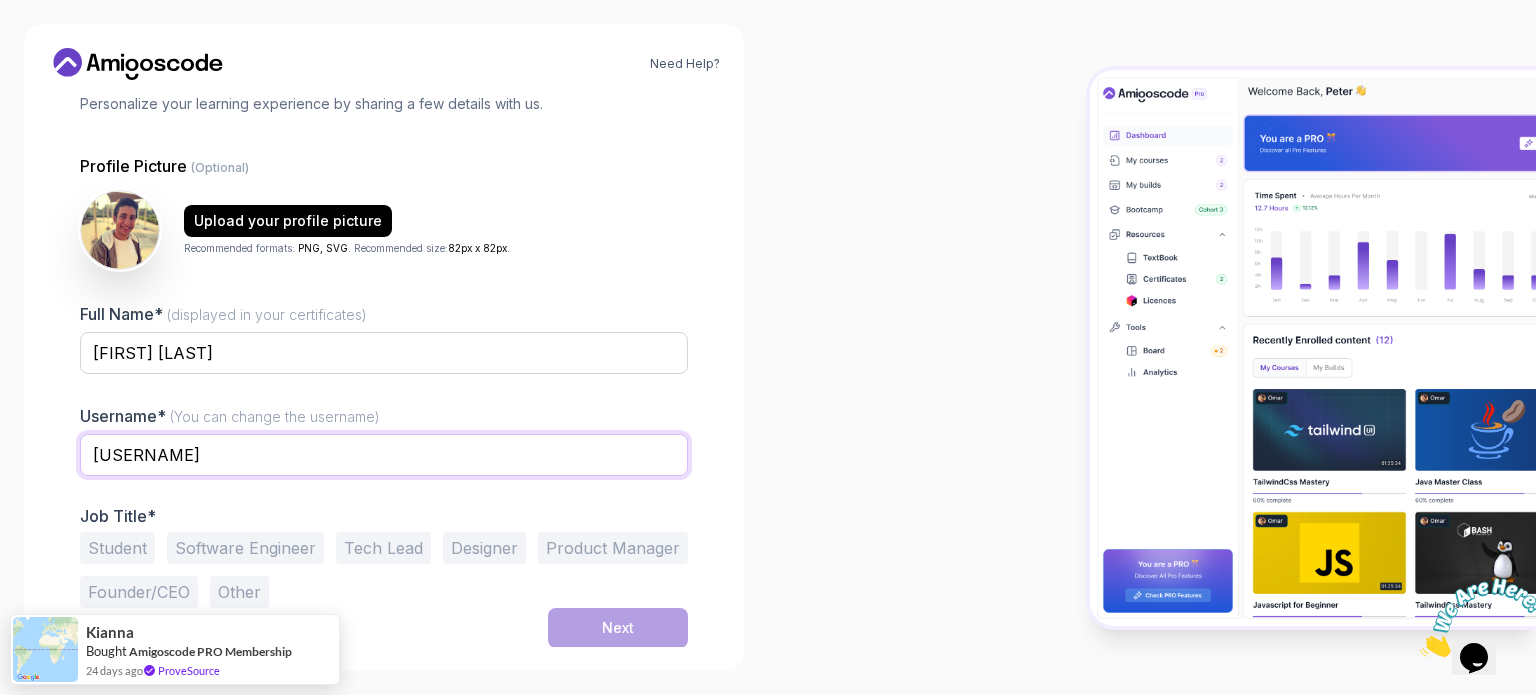 drag, startPoint x: 285, startPoint y: 451, endPoint x: 9, endPoint y: 446, distance: 276.0453 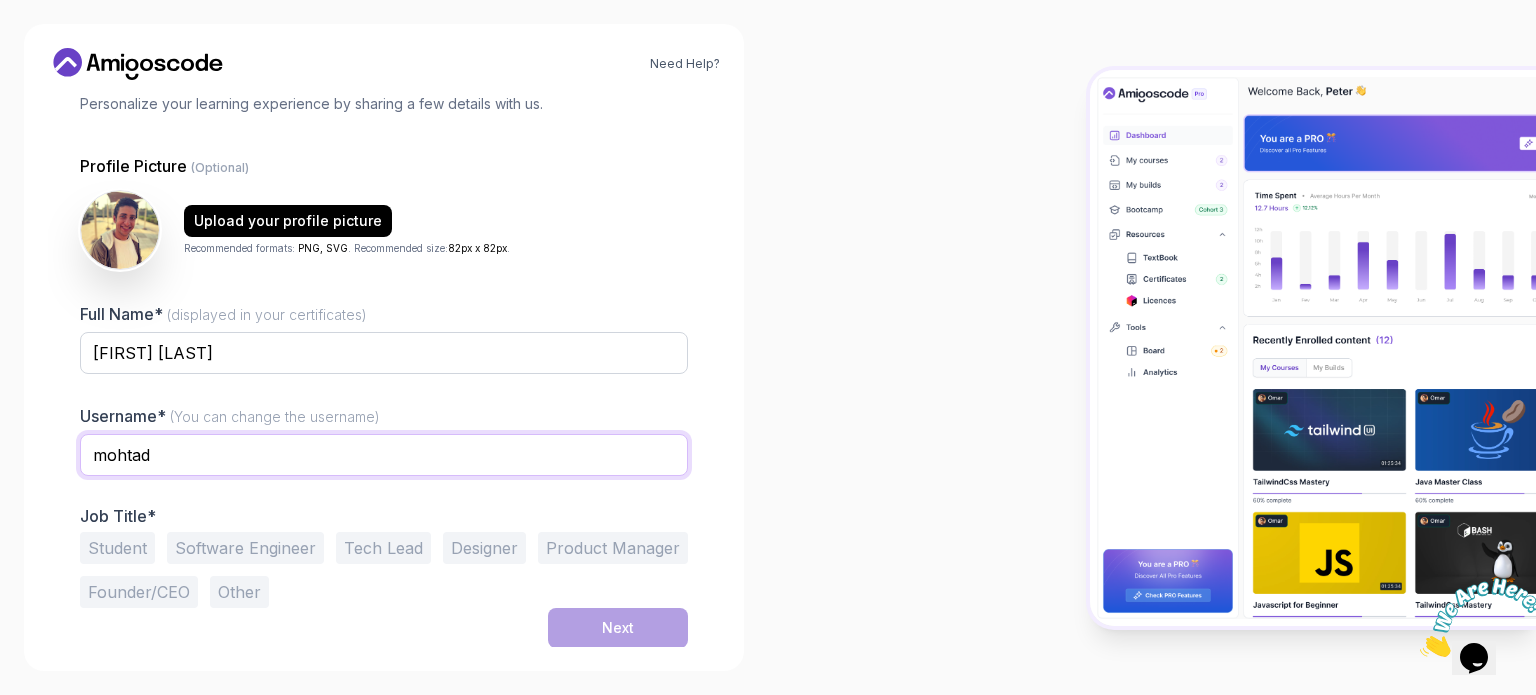 type on "Mohtady154" 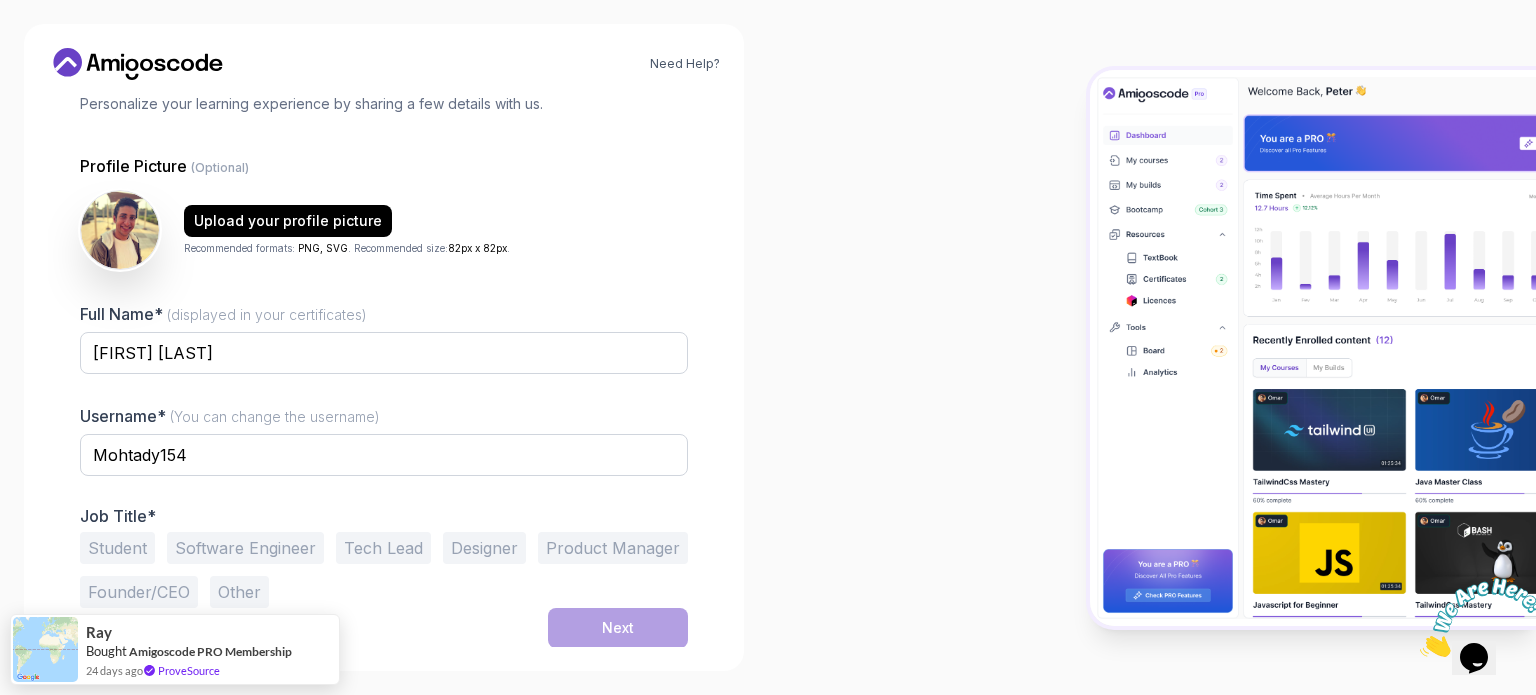 click on "Software Engineer" at bounding box center (245, 548) 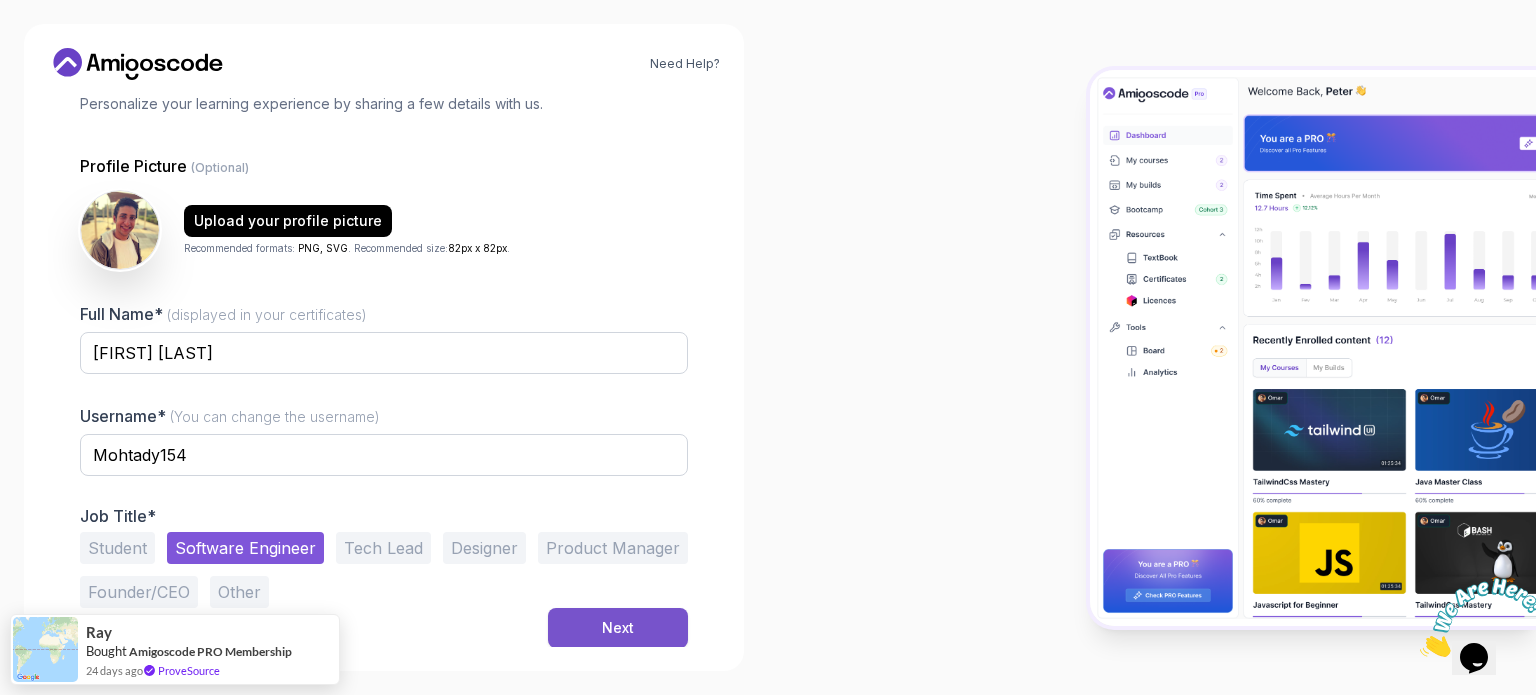 click on "Next" at bounding box center (618, 628) 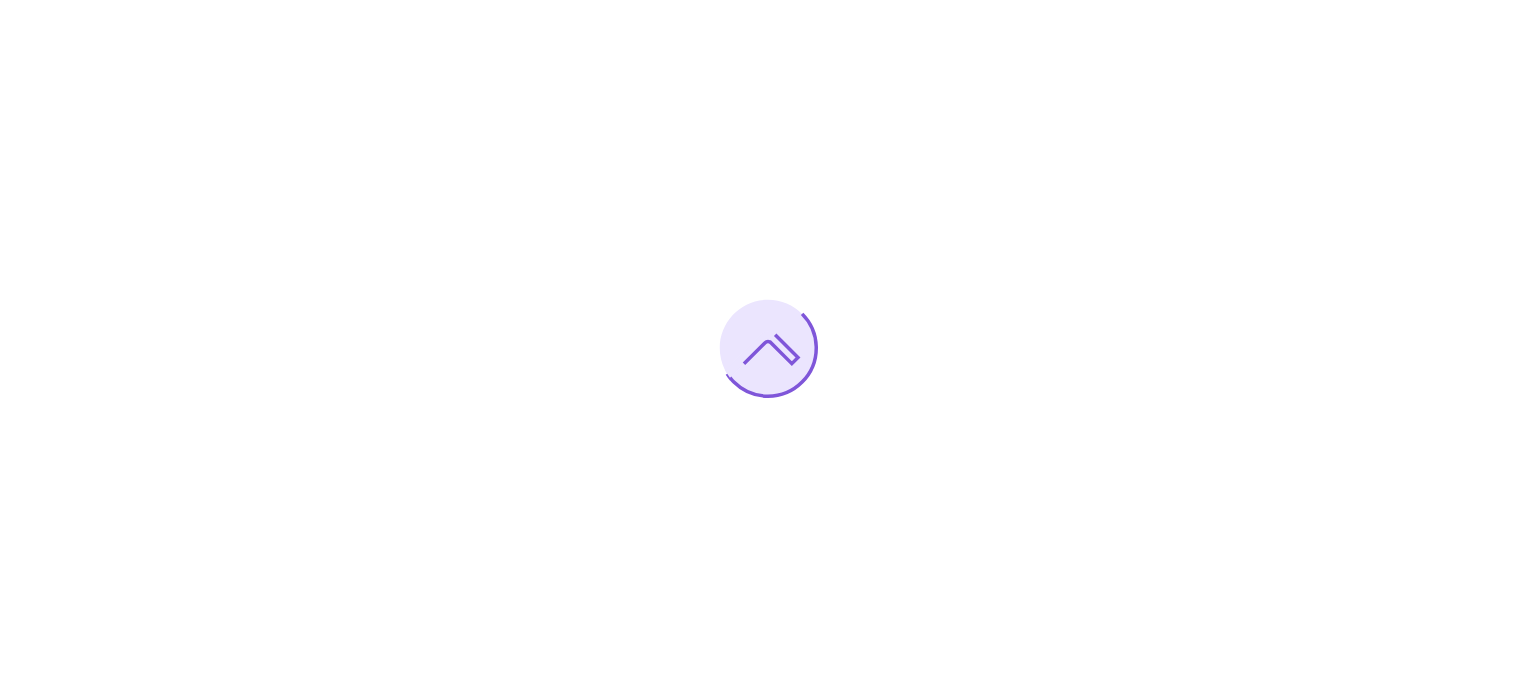 scroll, scrollTop: 0, scrollLeft: 0, axis: both 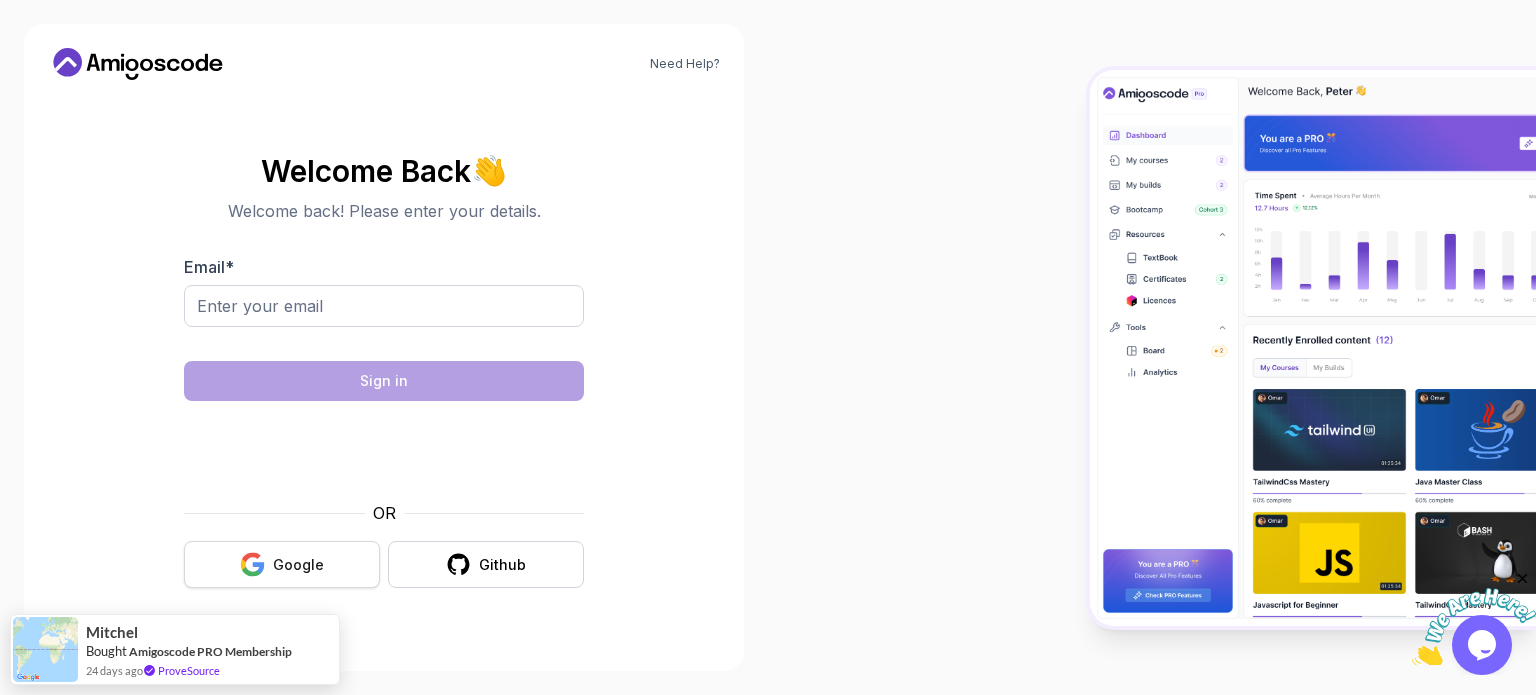 click on "Google" at bounding box center (298, 565) 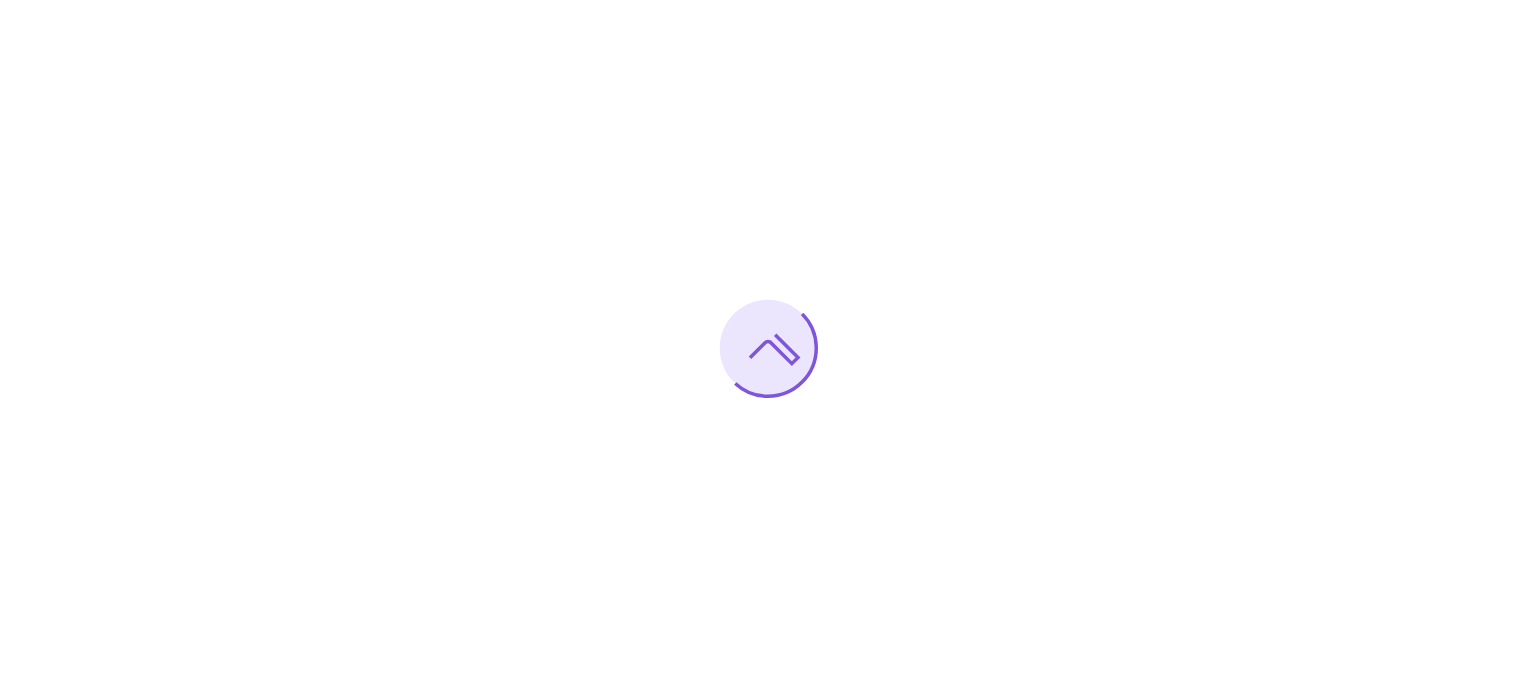 scroll, scrollTop: 0, scrollLeft: 0, axis: both 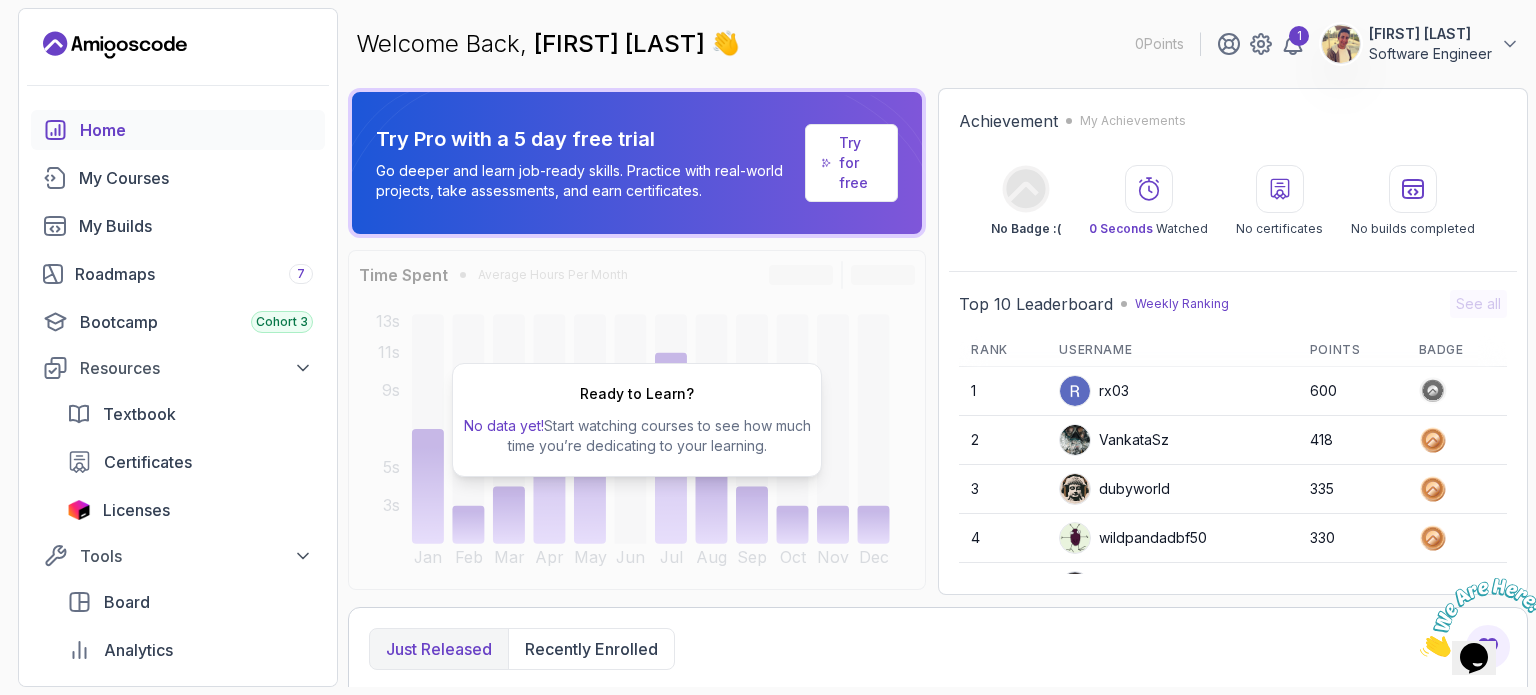 drag, startPoint x: 812, startPoint y: 522, endPoint x: 954, endPoint y: 95, distance: 449.99222 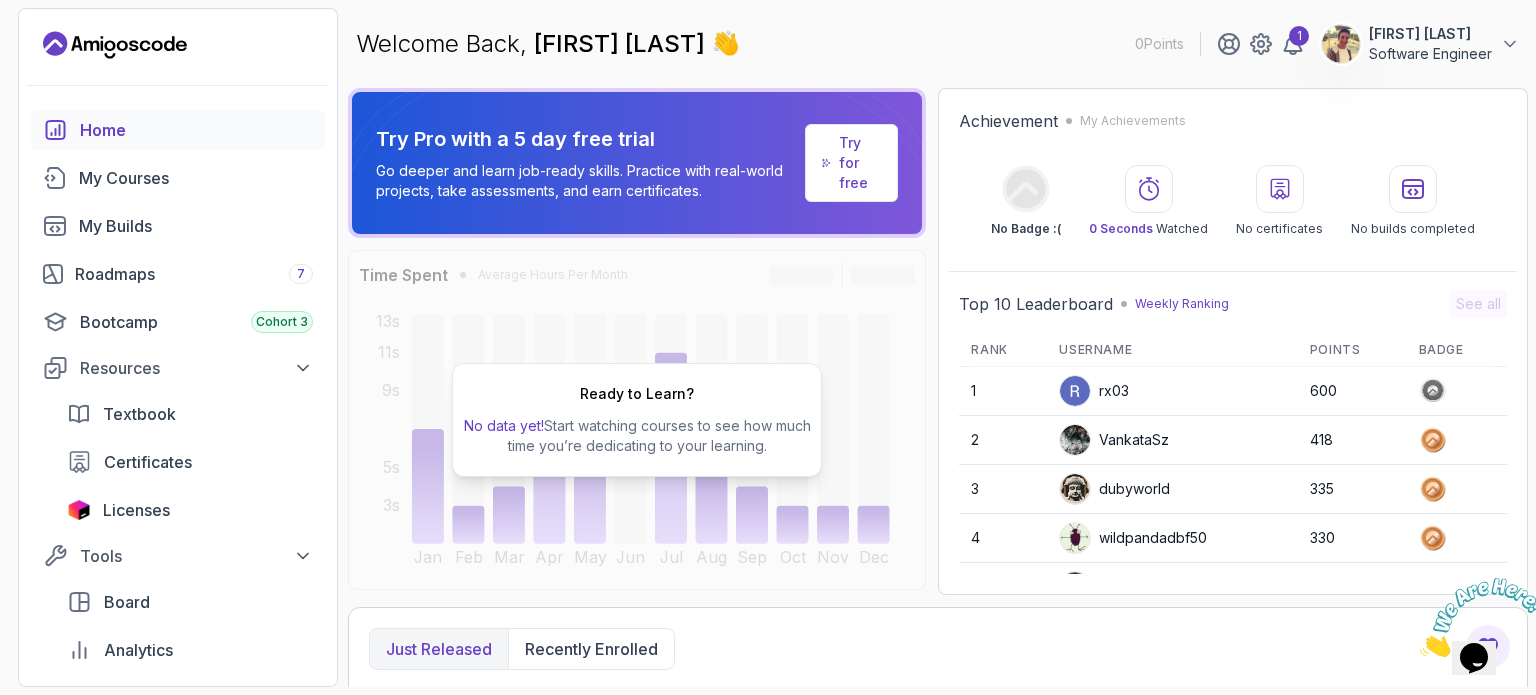 click on "Try Pro with a 5 day free trial Go deeper and learn job-ready skills. Practice with real-world projects, take assessments, and earn certificates. Try for free Time Spent Average Hours Per Month   Jan Feb Mar Apr May Jun Jul Aug Sep Oct Nov Dec 3s 5s 9s 11s 13s Ready to Learn? No data yet!   Start watching courses to see how much time you’re dedicating to your learning. Achievement My Achievements No Badge :( 0 Seconds   Watched   No certificates No builds completed Top 10 Leaderboard Weekly Ranking See all Rank Username Points Badge 1 rx03 600 2 VankataSz 418 3 dubyworld 335 4 wildpandadbf50 330 5 Chtanx 226 6 fodbangs001 226 7 NC 203 8 frpolizzi 202 9 Philphil 198 10 daniek1010 176" at bounding box center (938, 341) 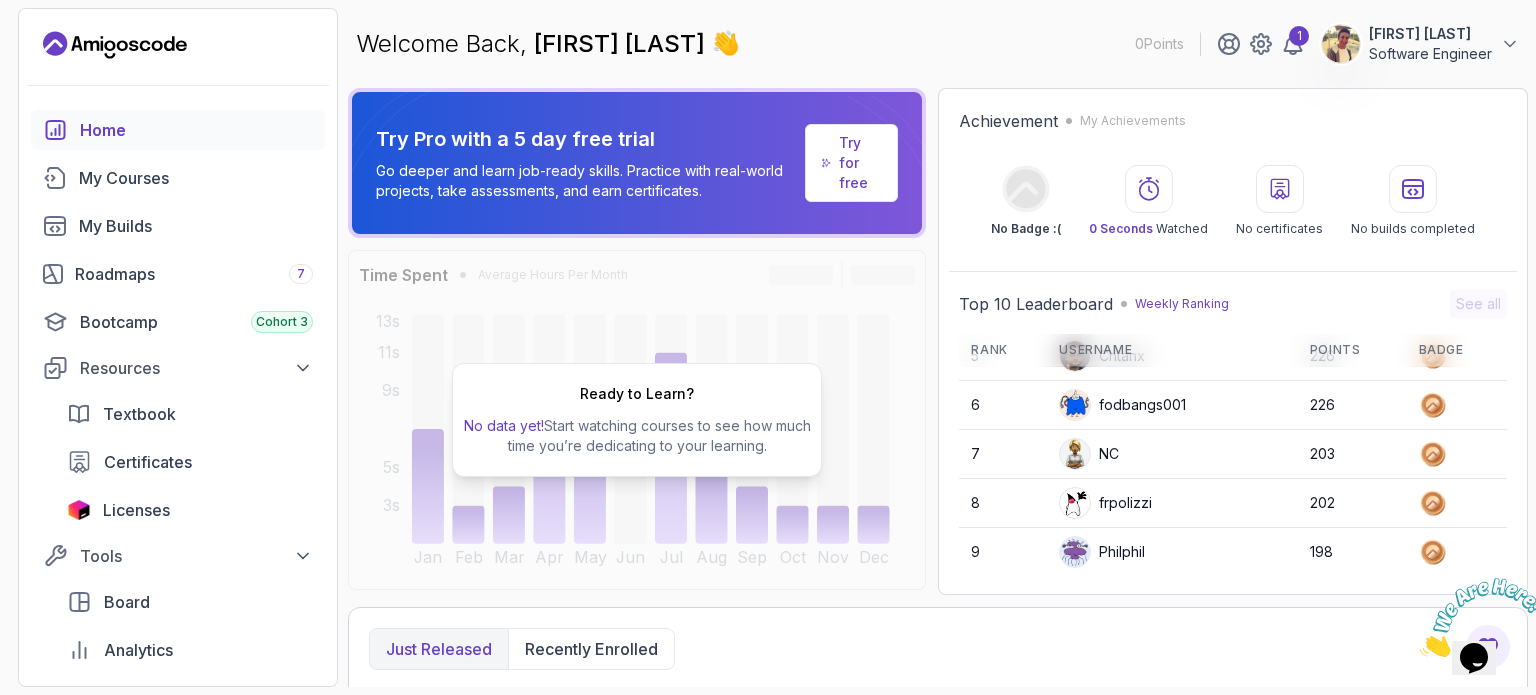 scroll, scrollTop: 248, scrollLeft: 0, axis: vertical 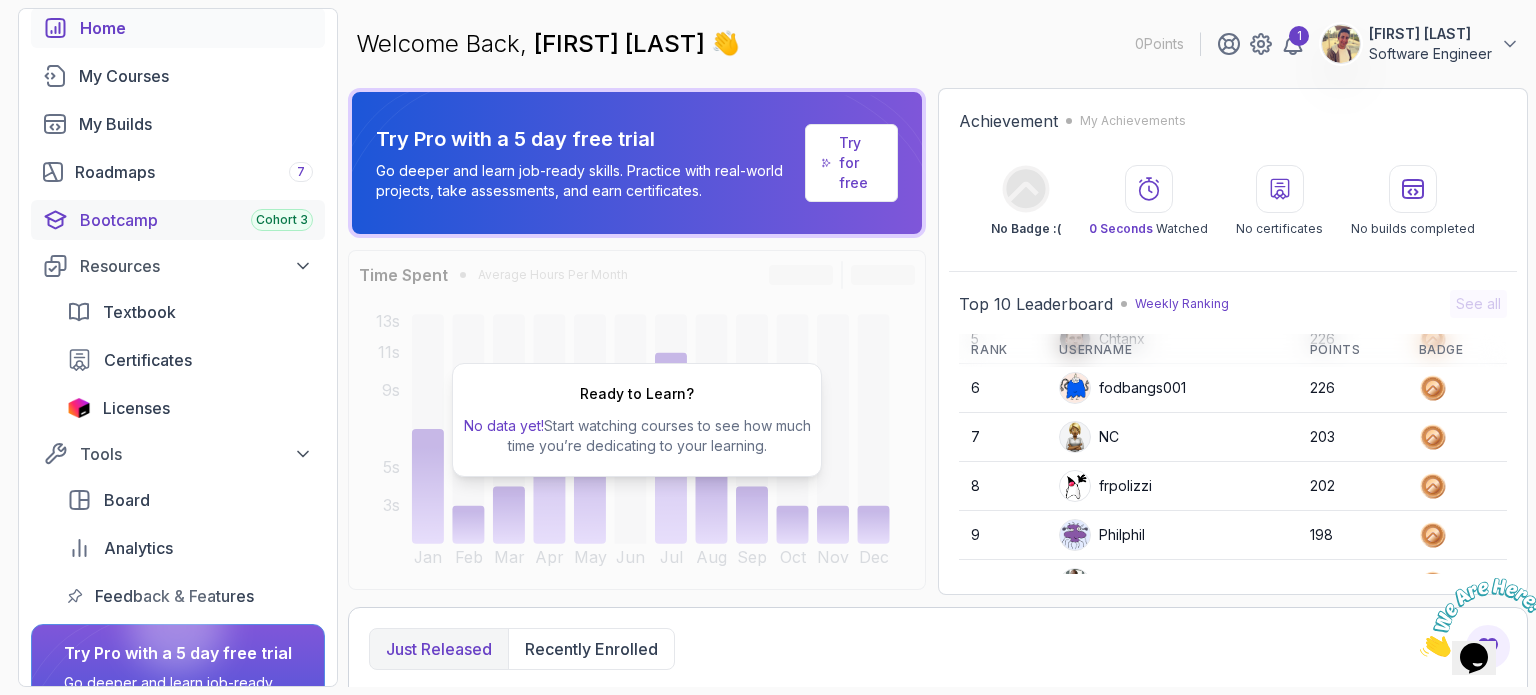 click on "Bootcamp Cohort 3" at bounding box center (196, 220) 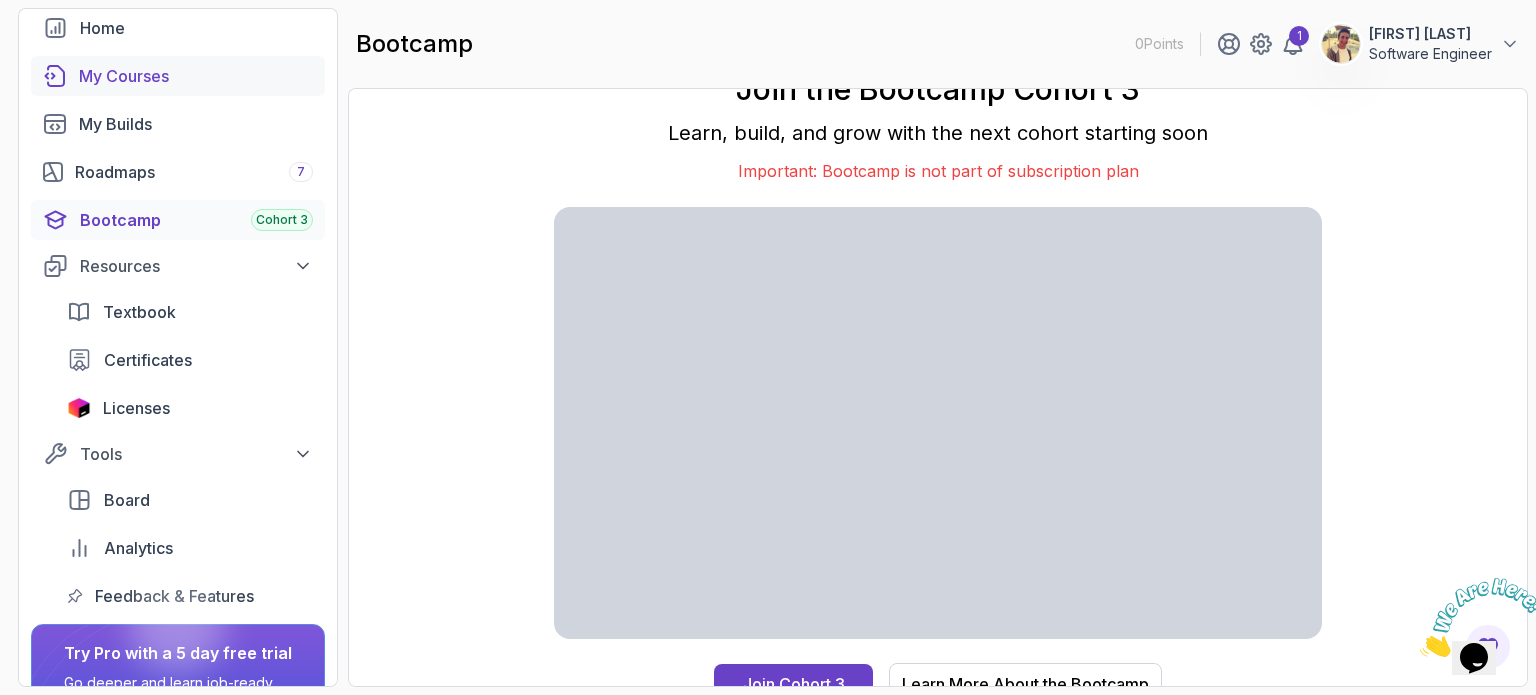 click on "My Courses" at bounding box center (196, 76) 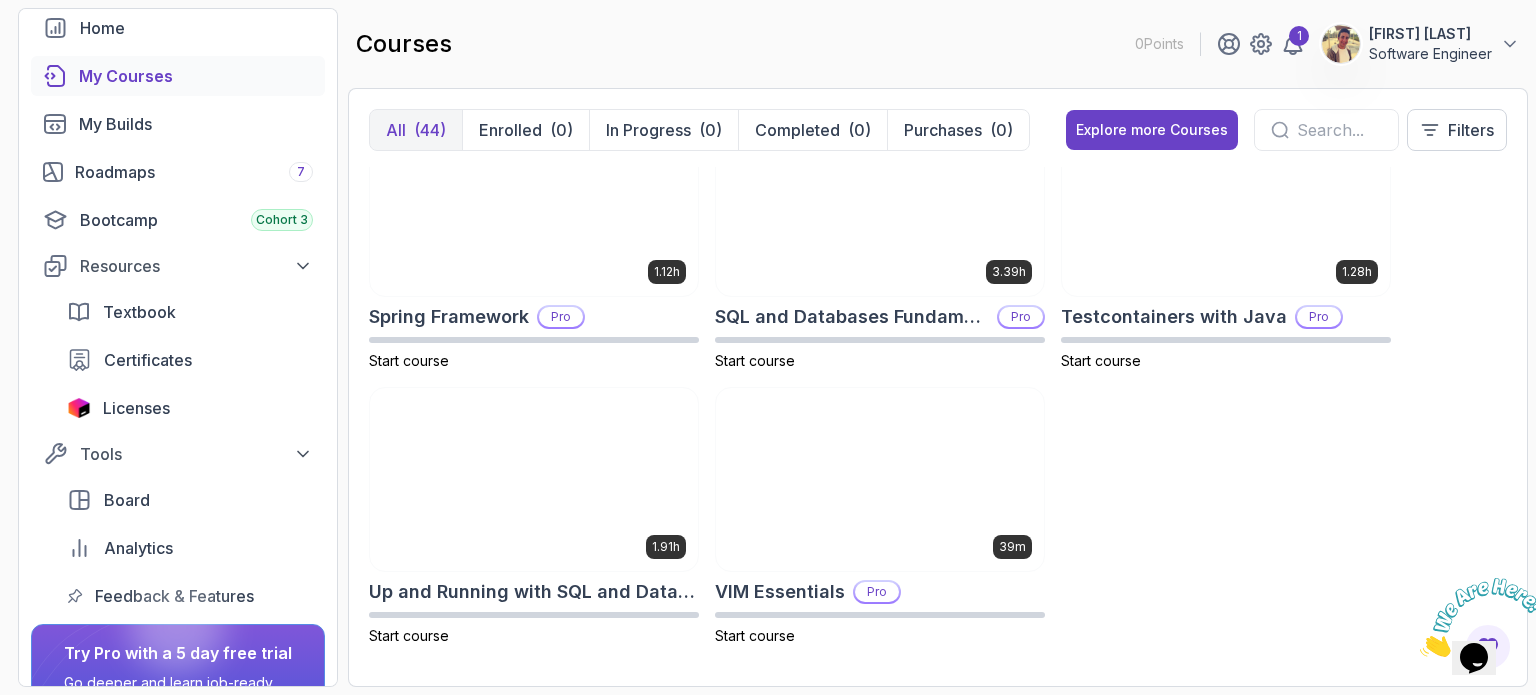 scroll, scrollTop: 3638, scrollLeft: 0, axis: vertical 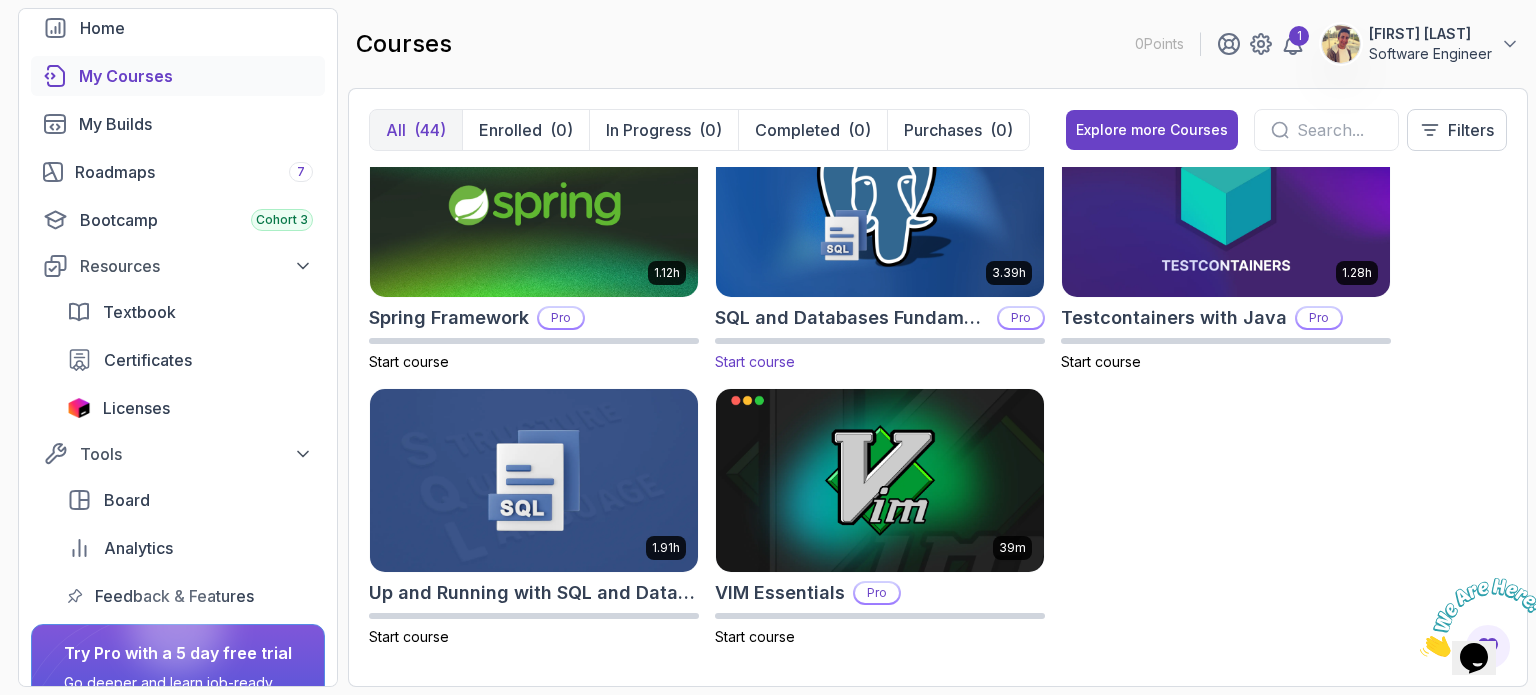 click at bounding box center (880, 205) 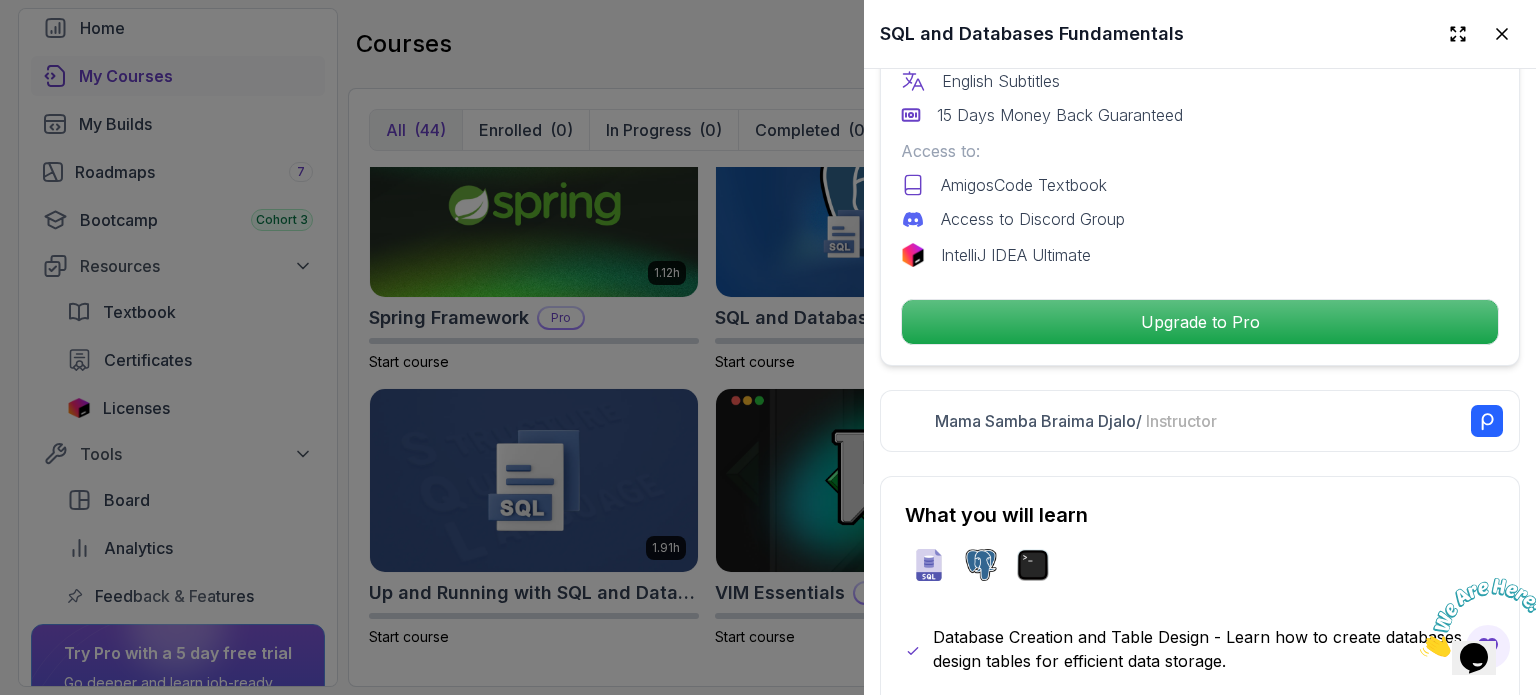 scroll, scrollTop: 692, scrollLeft: 0, axis: vertical 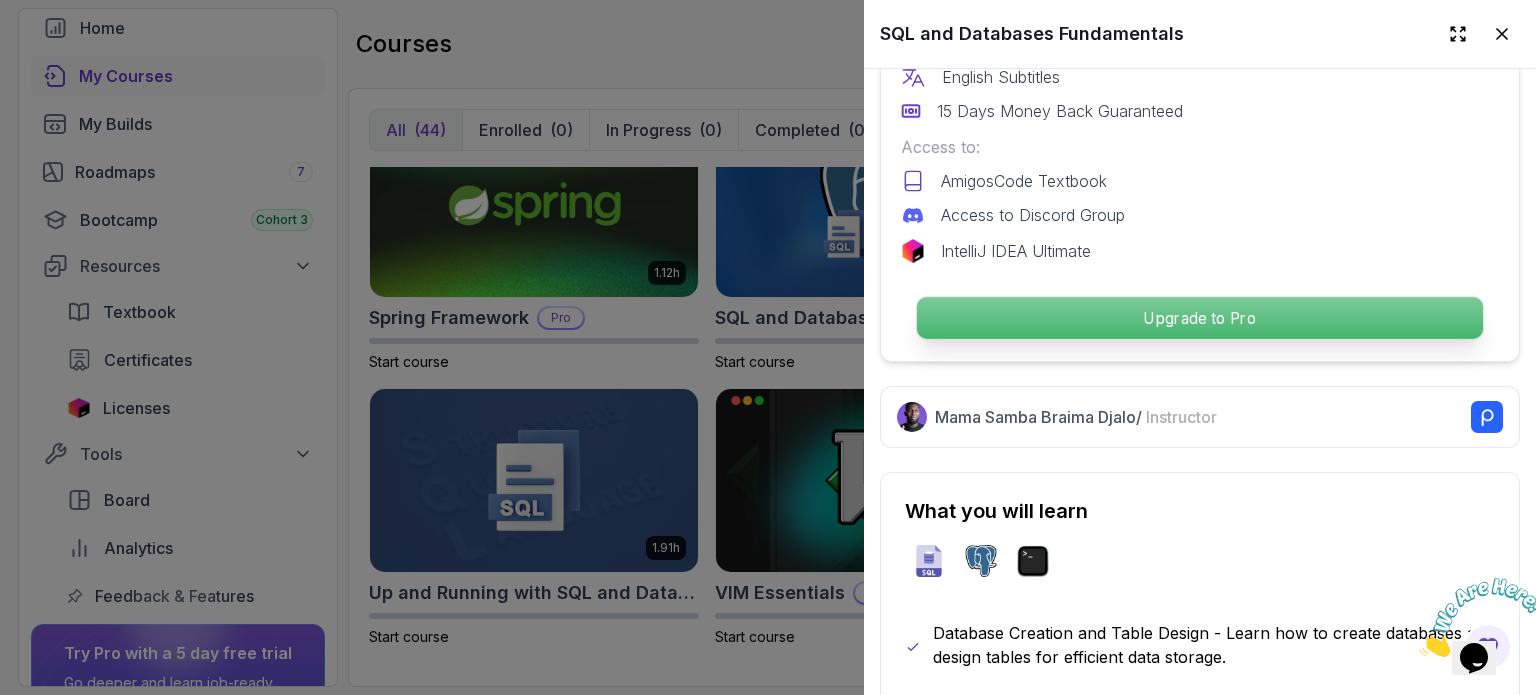 click on "Upgrade to Pro" at bounding box center [1200, 318] 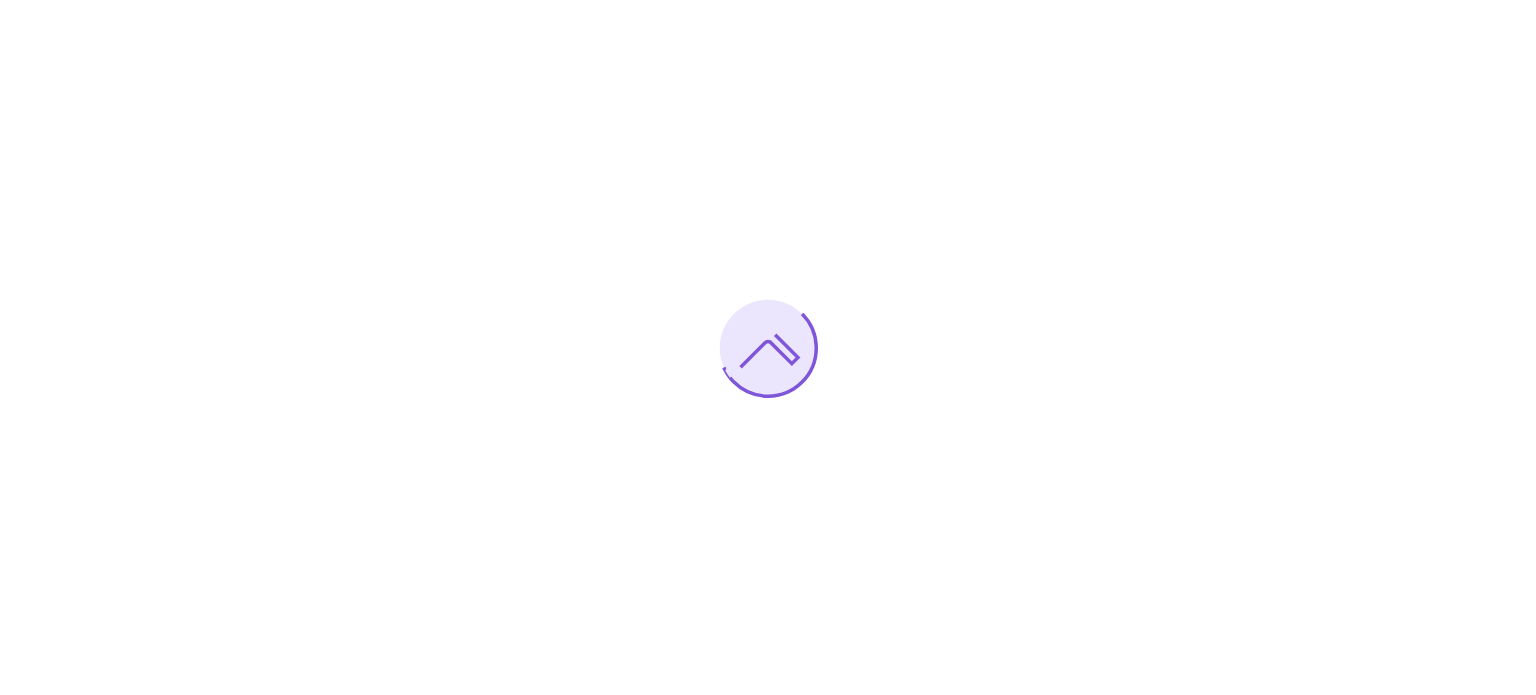 scroll, scrollTop: 0, scrollLeft: 0, axis: both 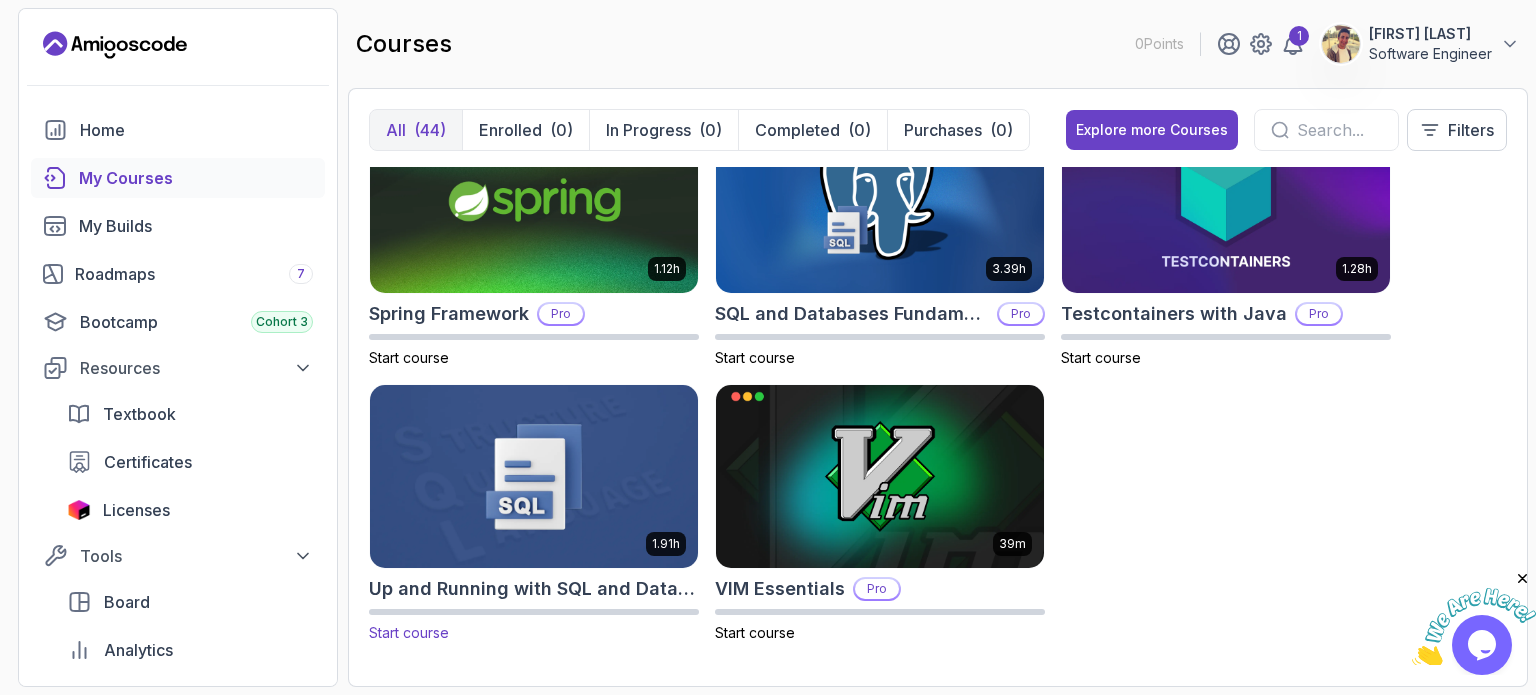 click at bounding box center (534, 476) 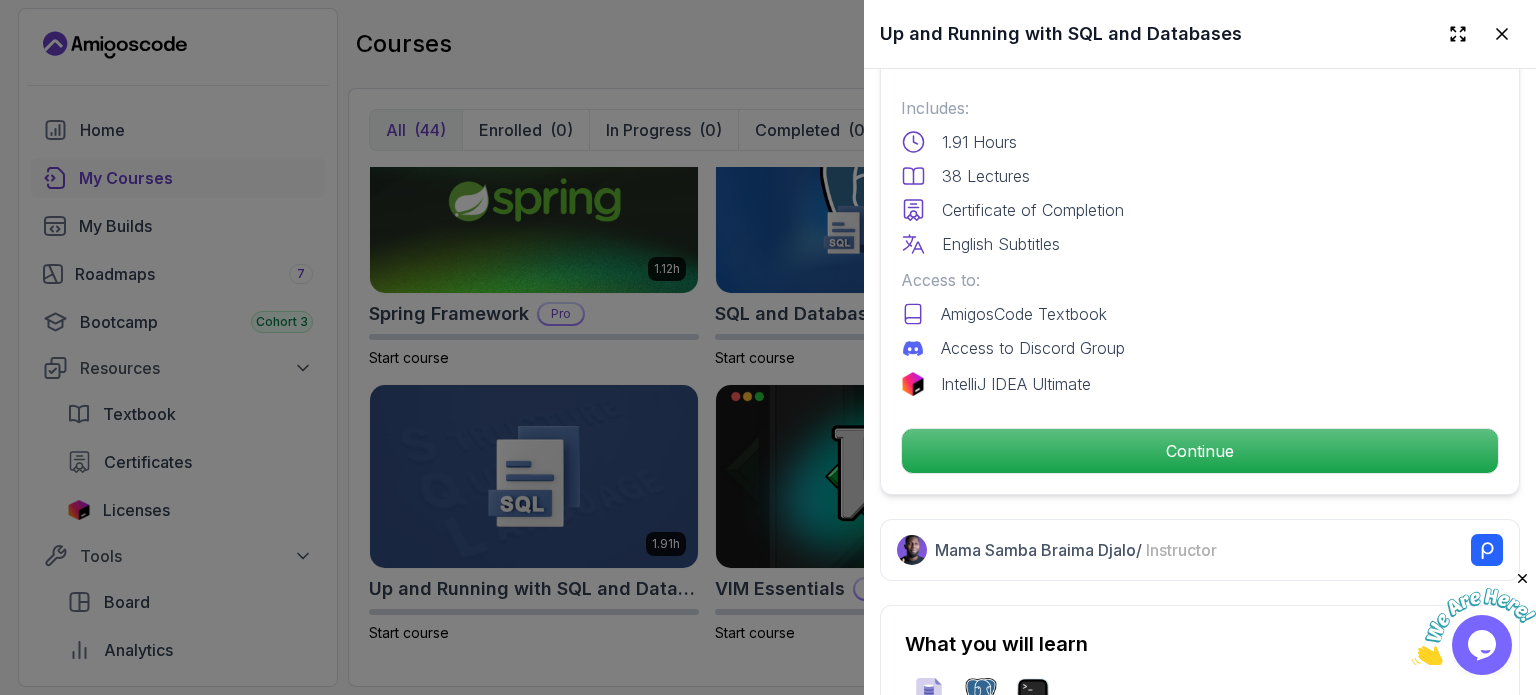 scroll, scrollTop: 508, scrollLeft: 0, axis: vertical 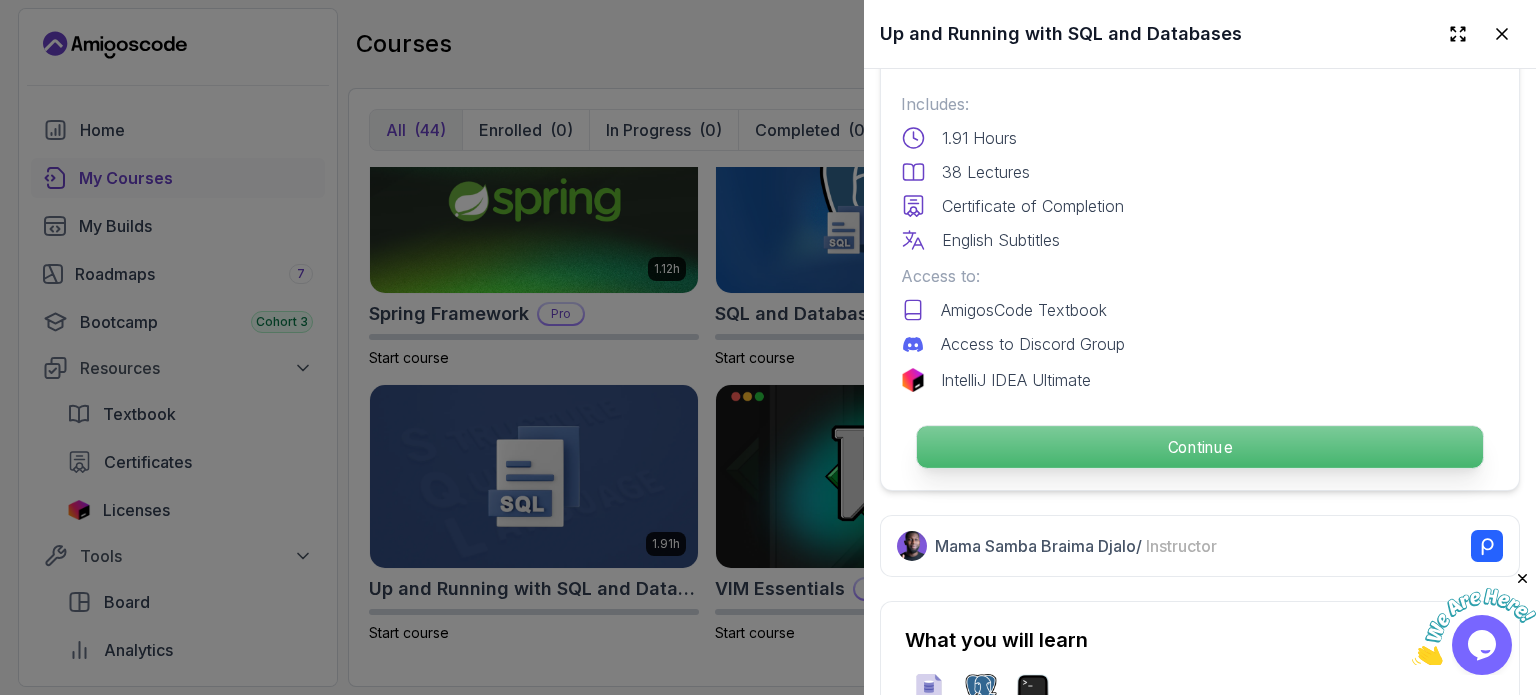 click on "Continue" at bounding box center [1200, 447] 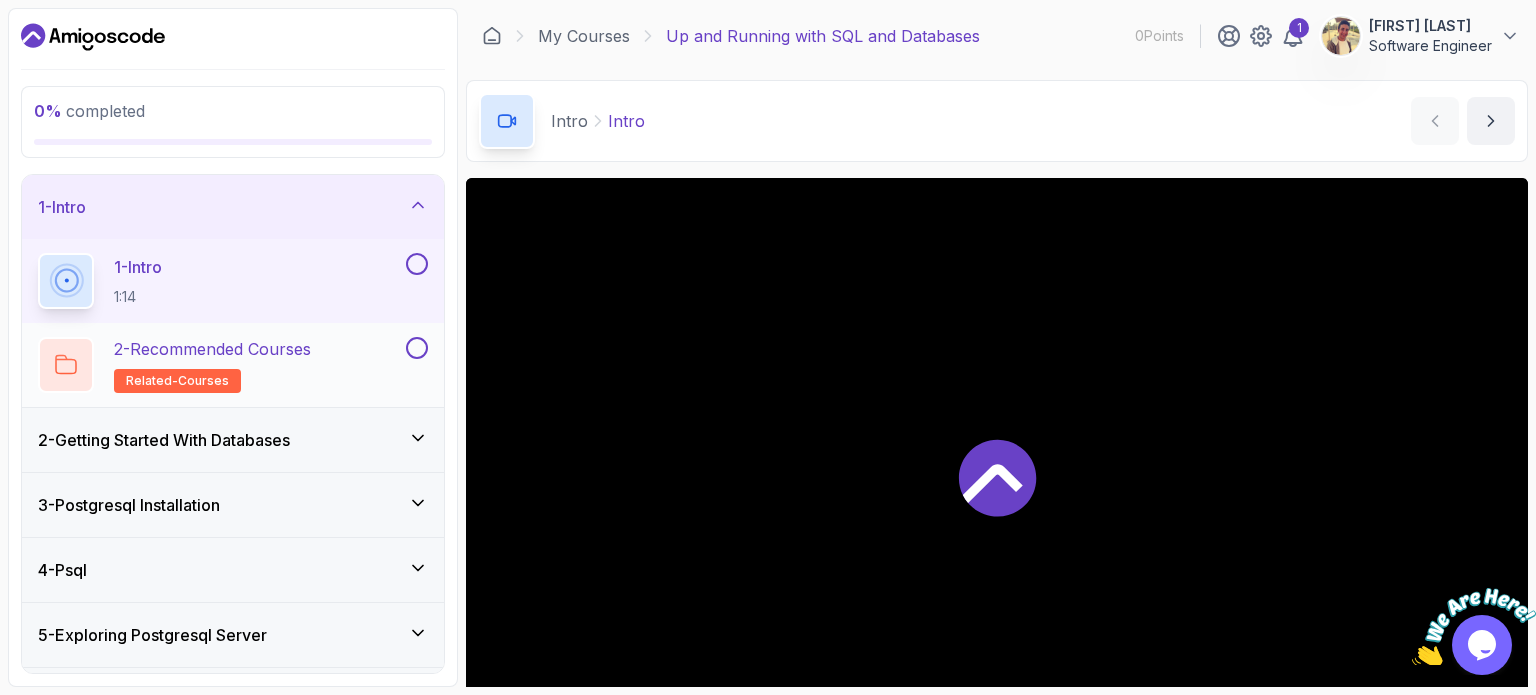 scroll, scrollTop: 185, scrollLeft: 0, axis: vertical 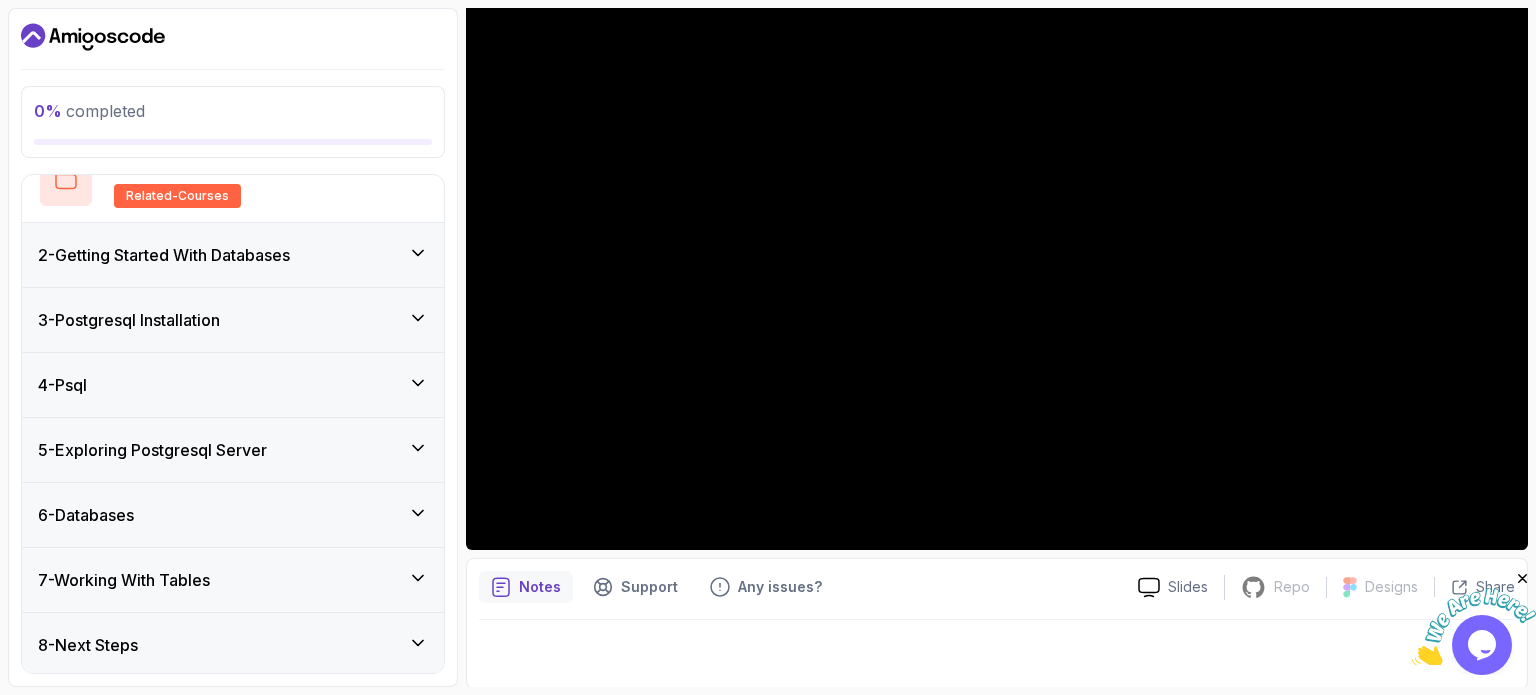 click on "6  -  Databases" at bounding box center [233, 515] 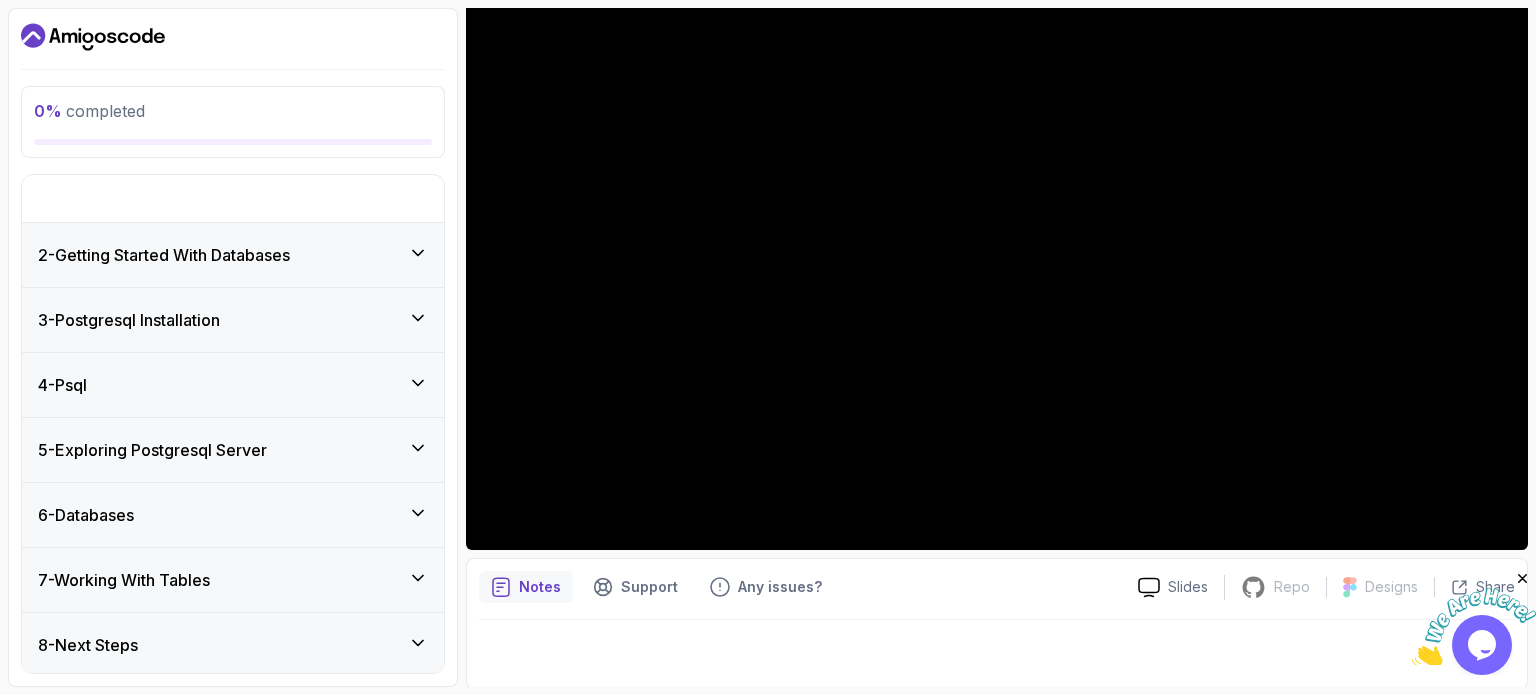 scroll, scrollTop: 18, scrollLeft: 0, axis: vertical 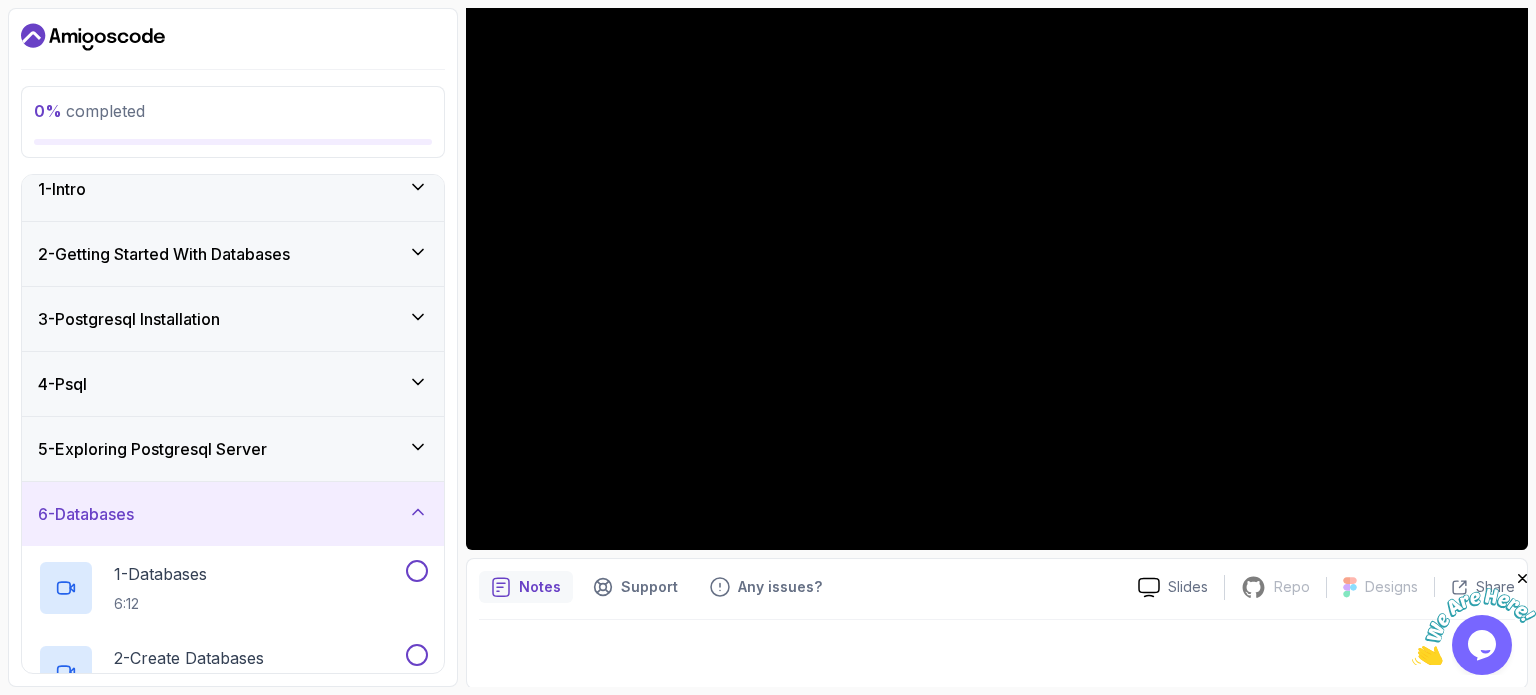 click on "6  -  Databases" at bounding box center [233, 514] 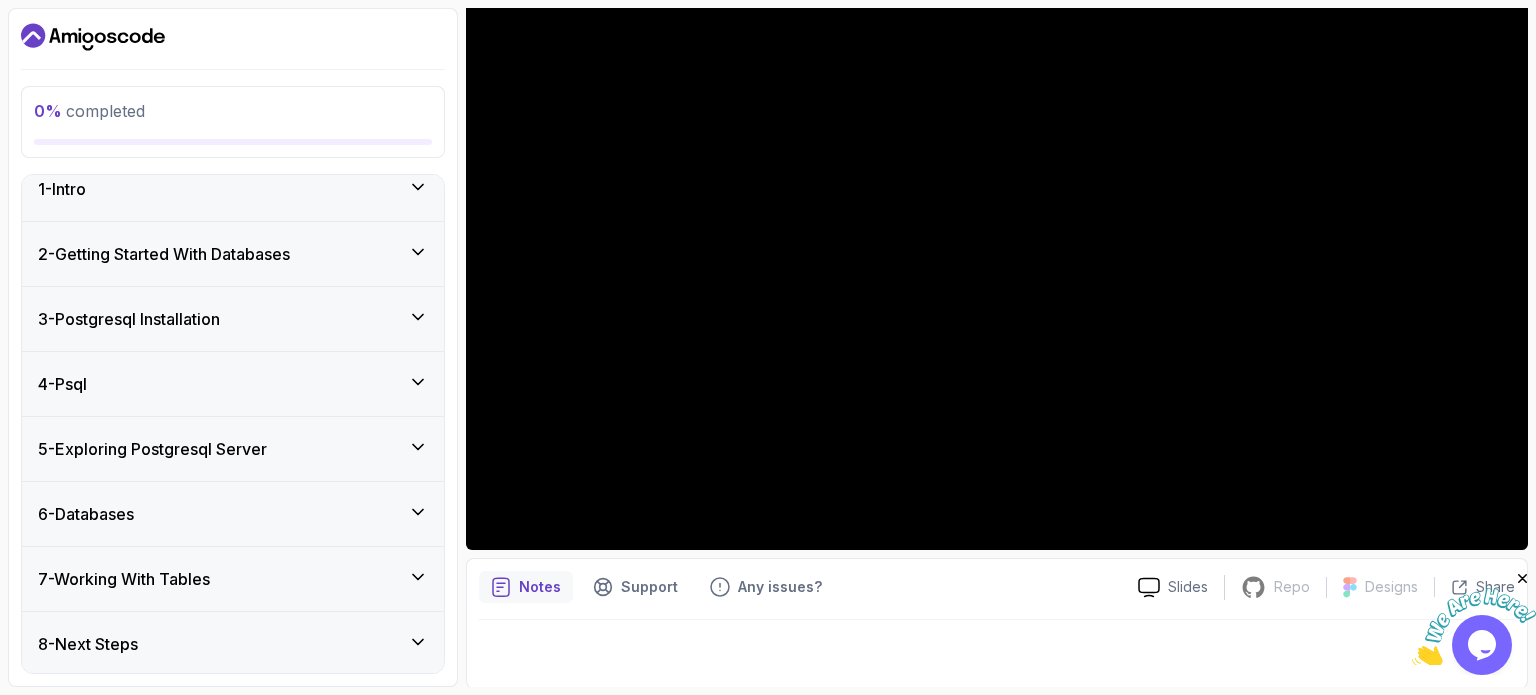 click on "3  -  Postgresql Installation" at bounding box center [233, 319] 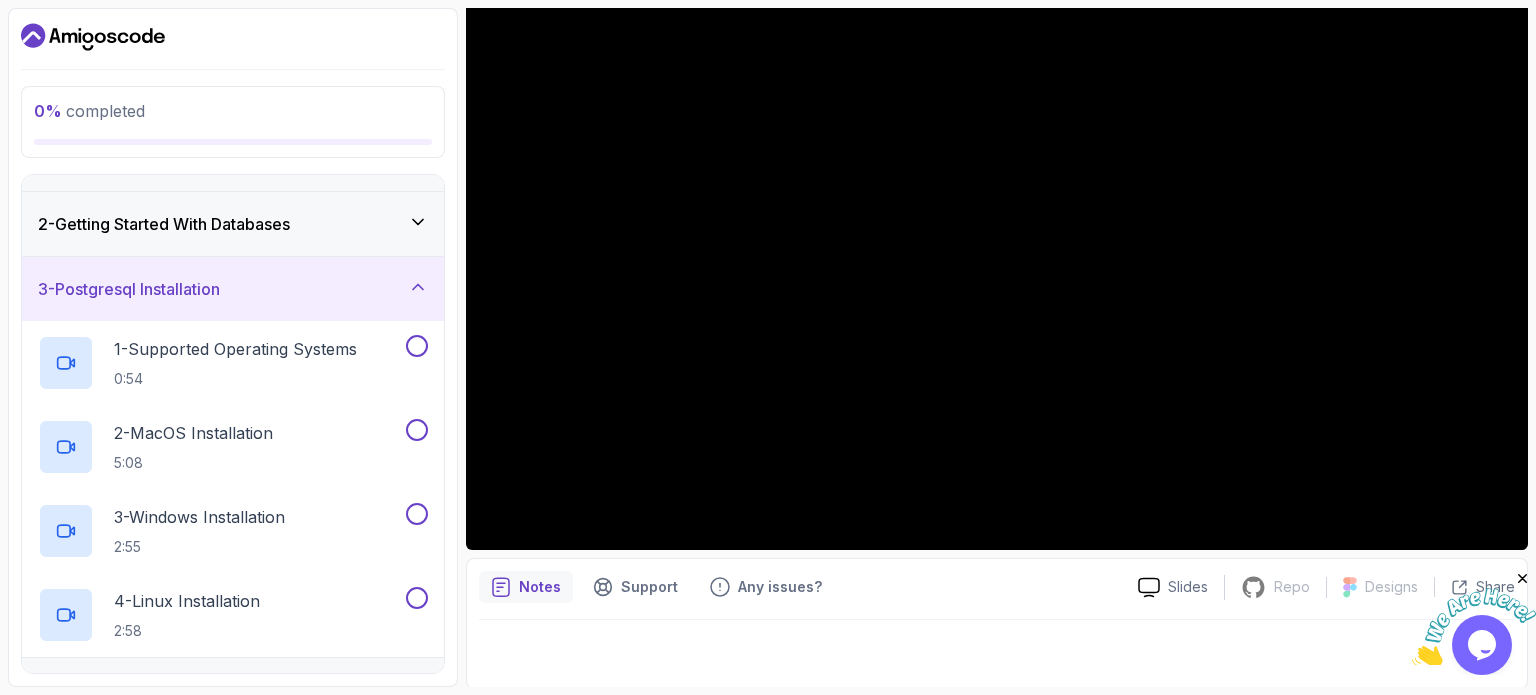 scroll, scrollTop: 0, scrollLeft: 0, axis: both 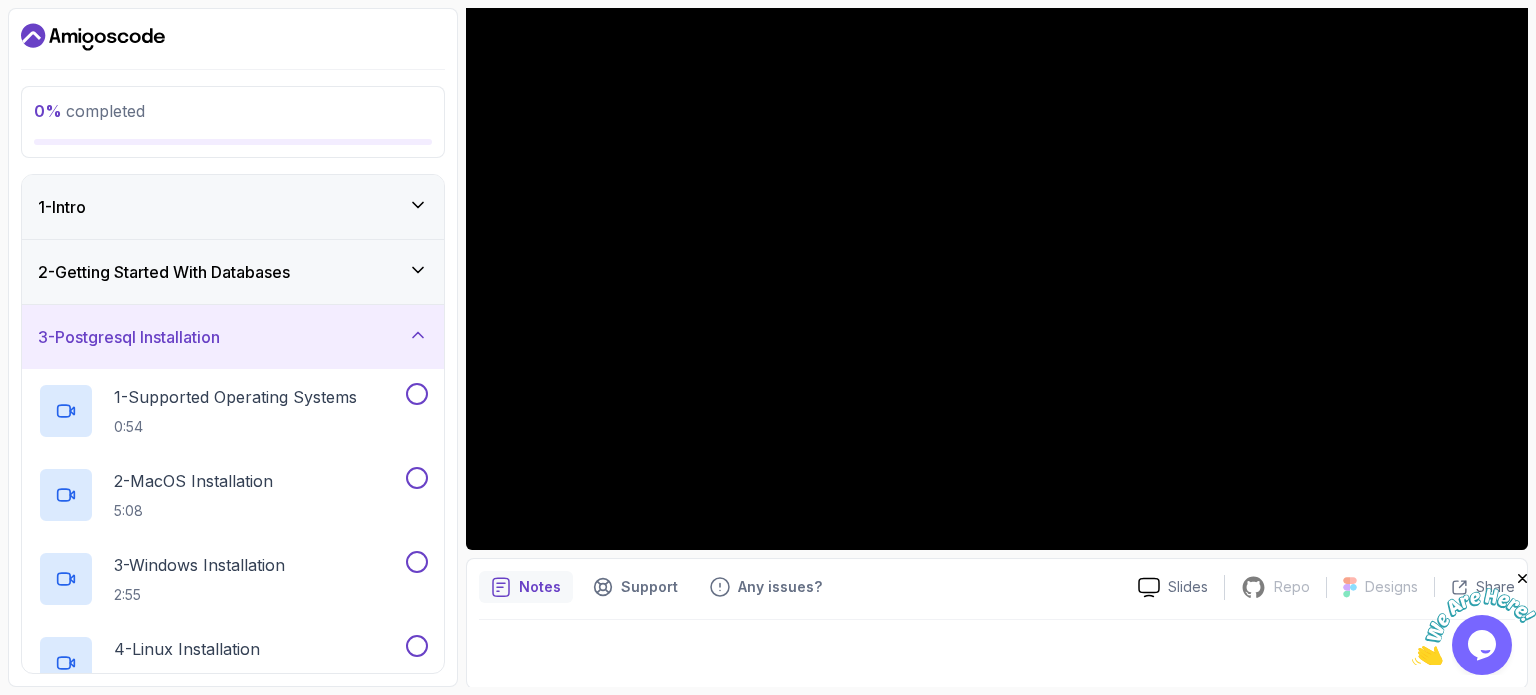click on "3  -  Postgresql Installation" at bounding box center [233, 337] 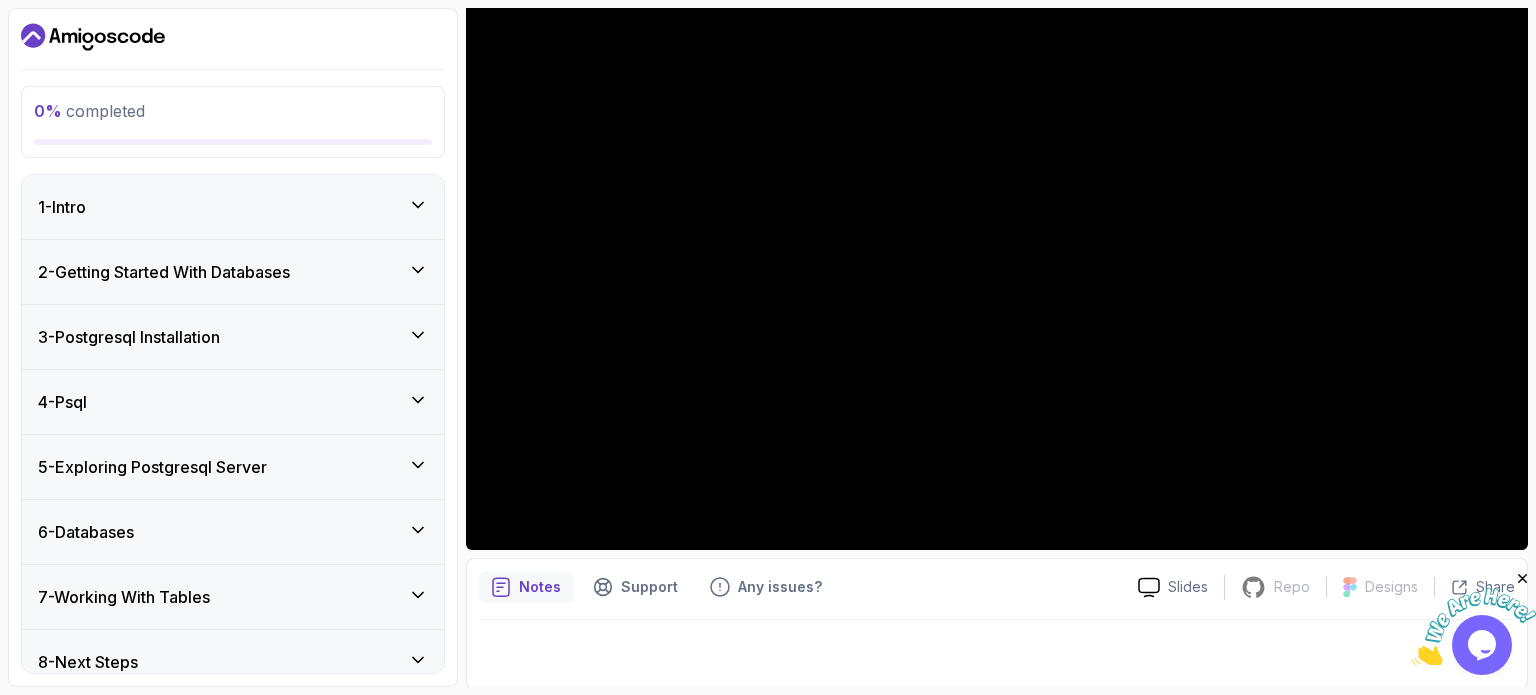 scroll, scrollTop: 0, scrollLeft: 0, axis: both 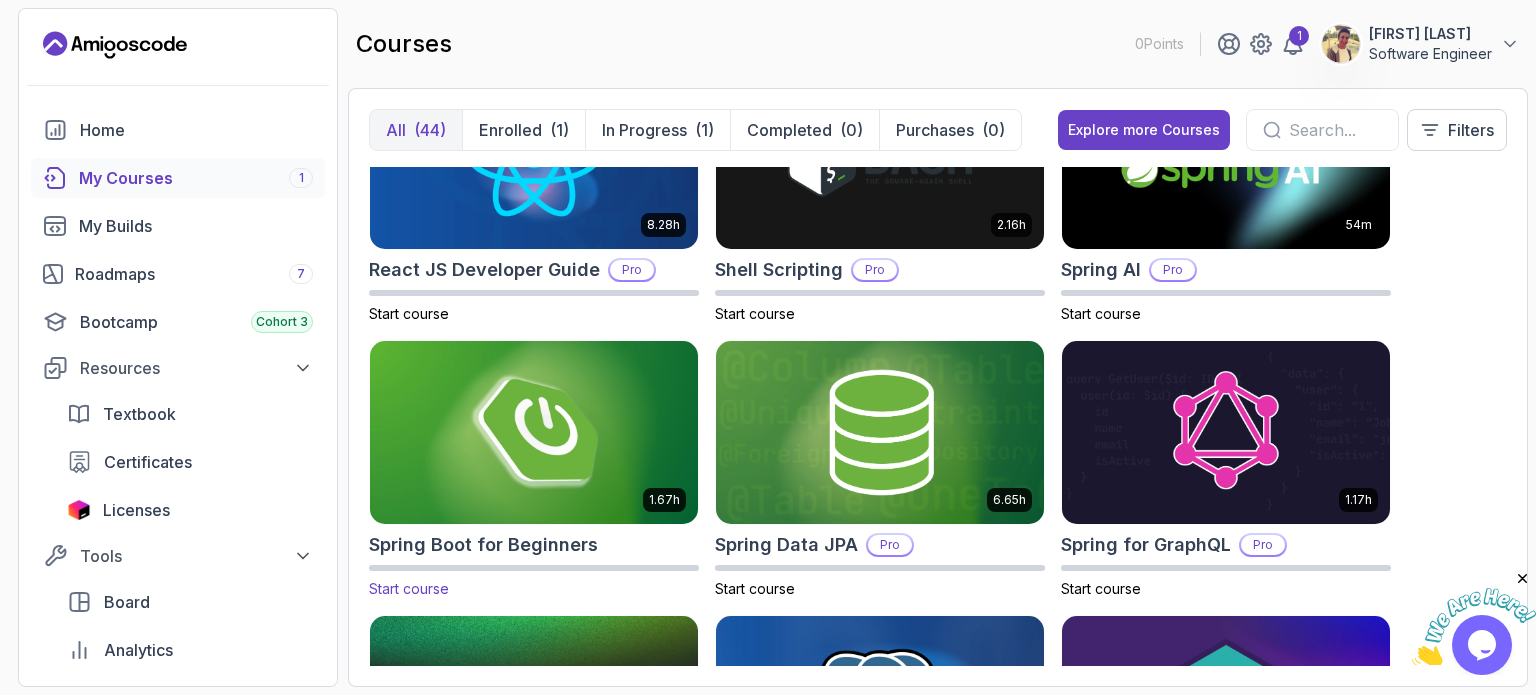 click at bounding box center [534, 432] 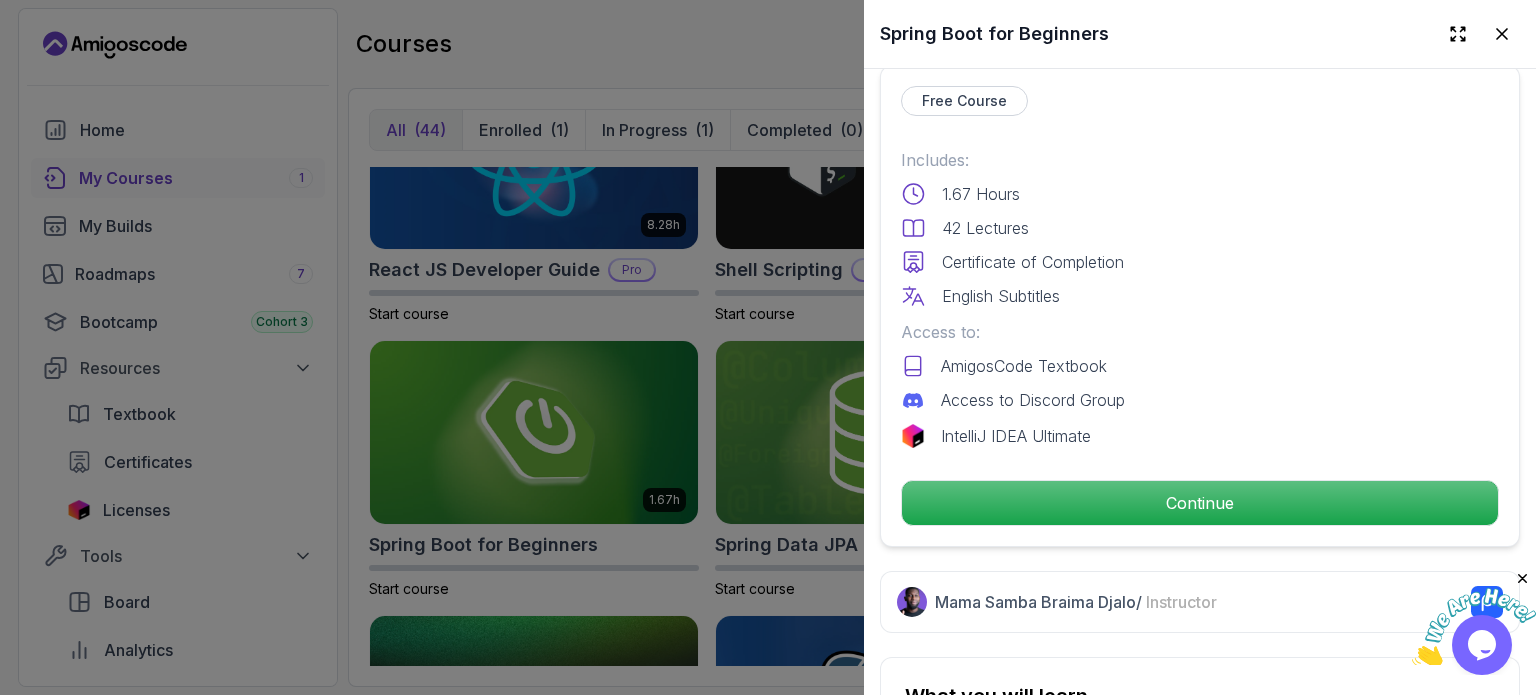 scroll, scrollTop: 492, scrollLeft: 0, axis: vertical 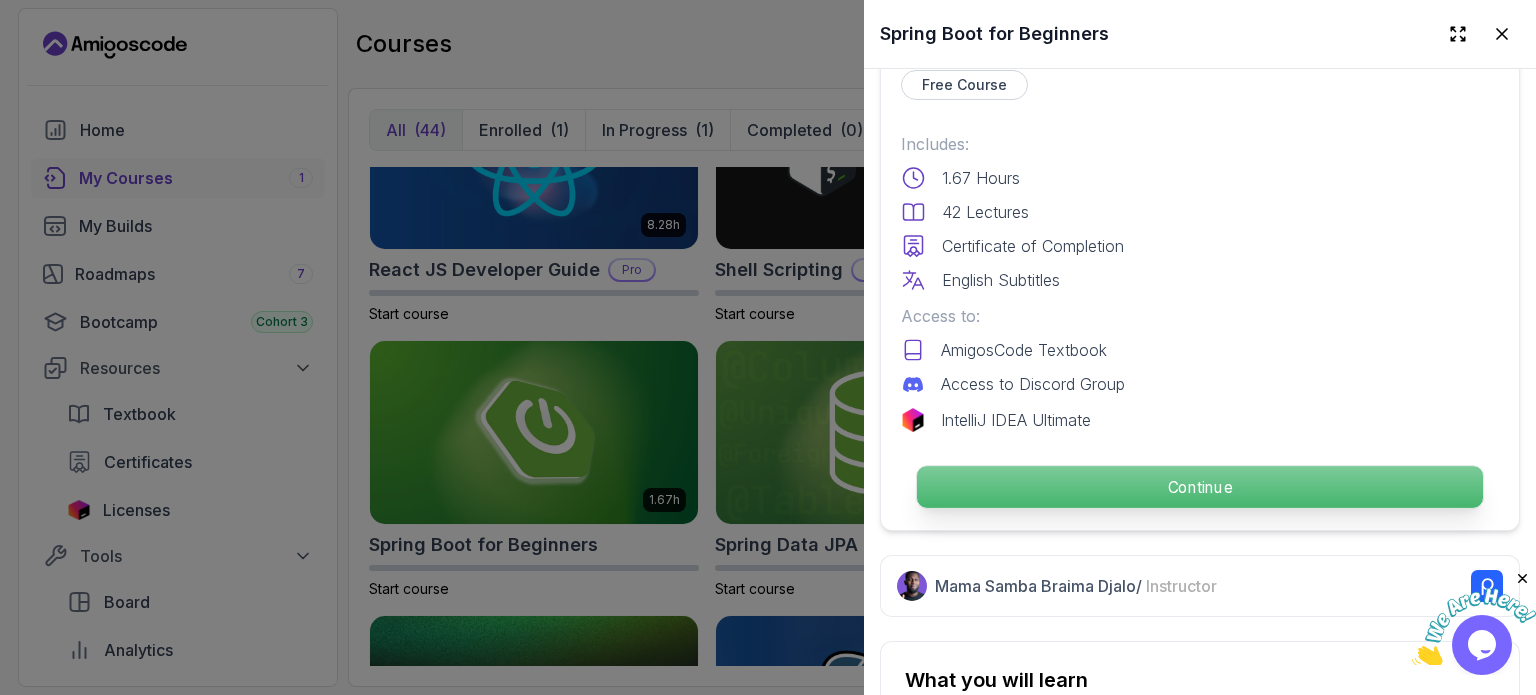 click on "Continue" at bounding box center (1200, 487) 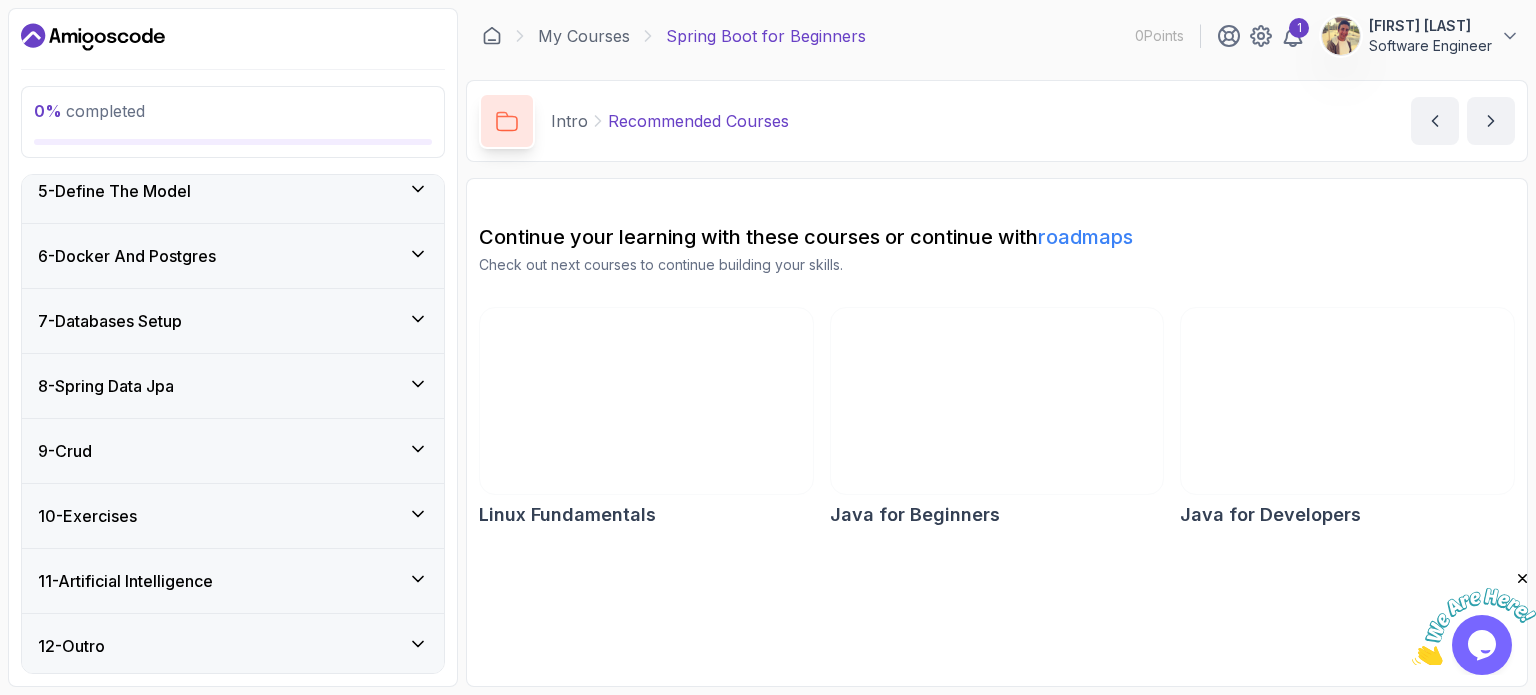 scroll, scrollTop: 0, scrollLeft: 0, axis: both 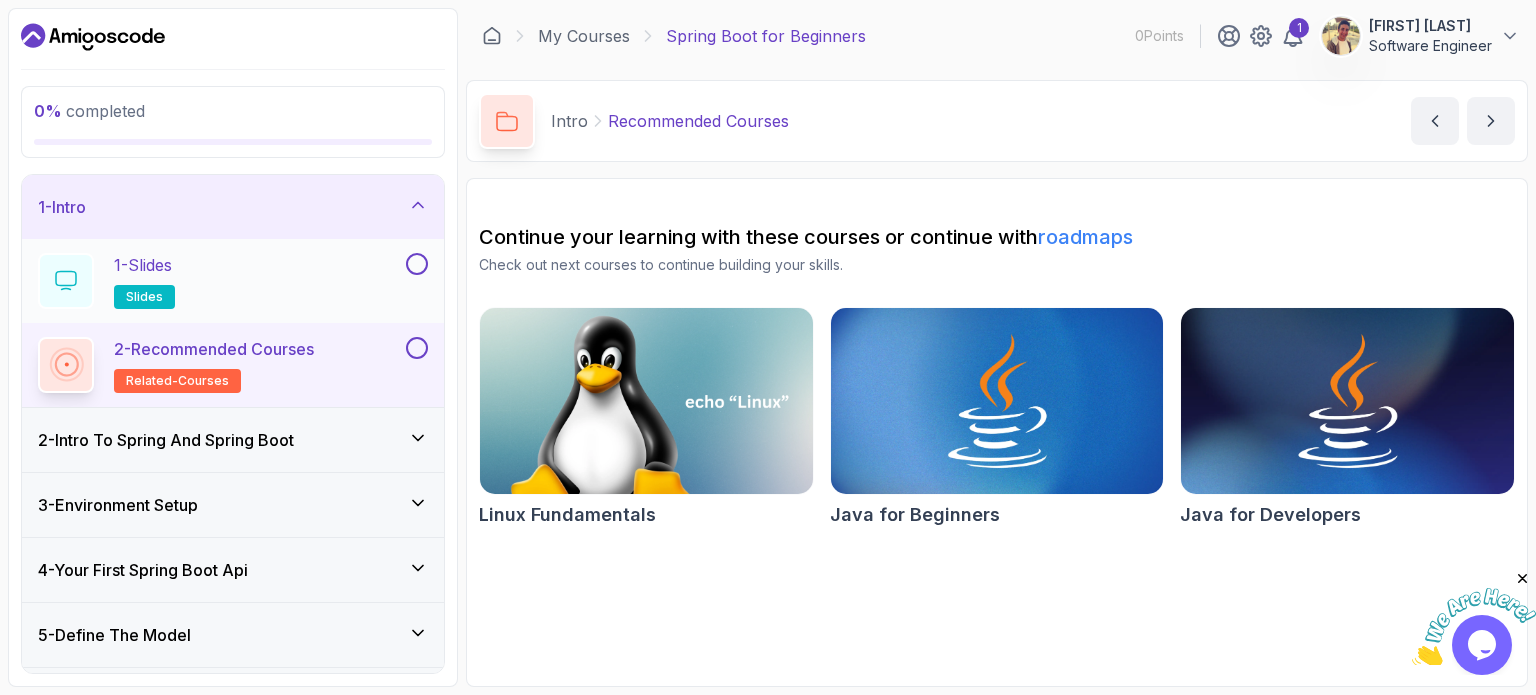 click on "1  -  Slides" at bounding box center (143, 265) 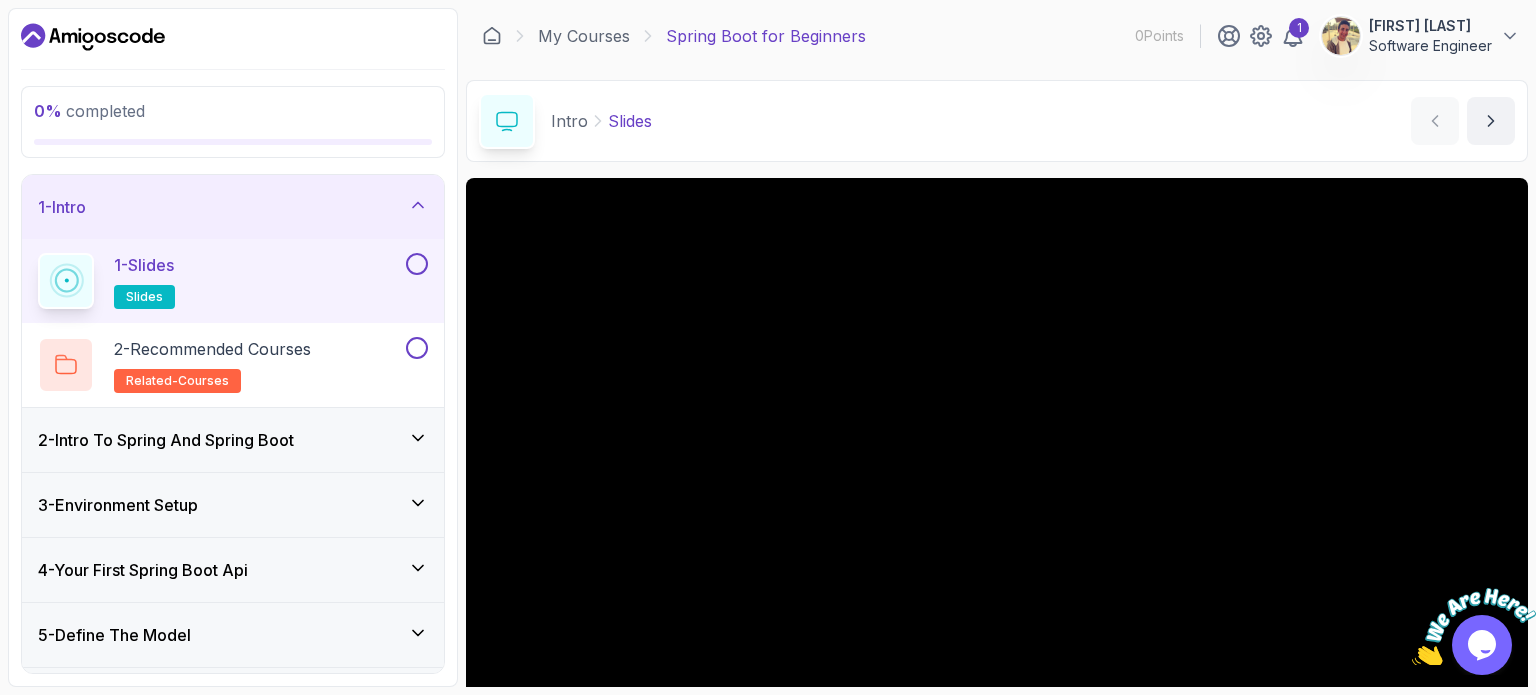 click on "1  -  Intro" at bounding box center (62, 207) 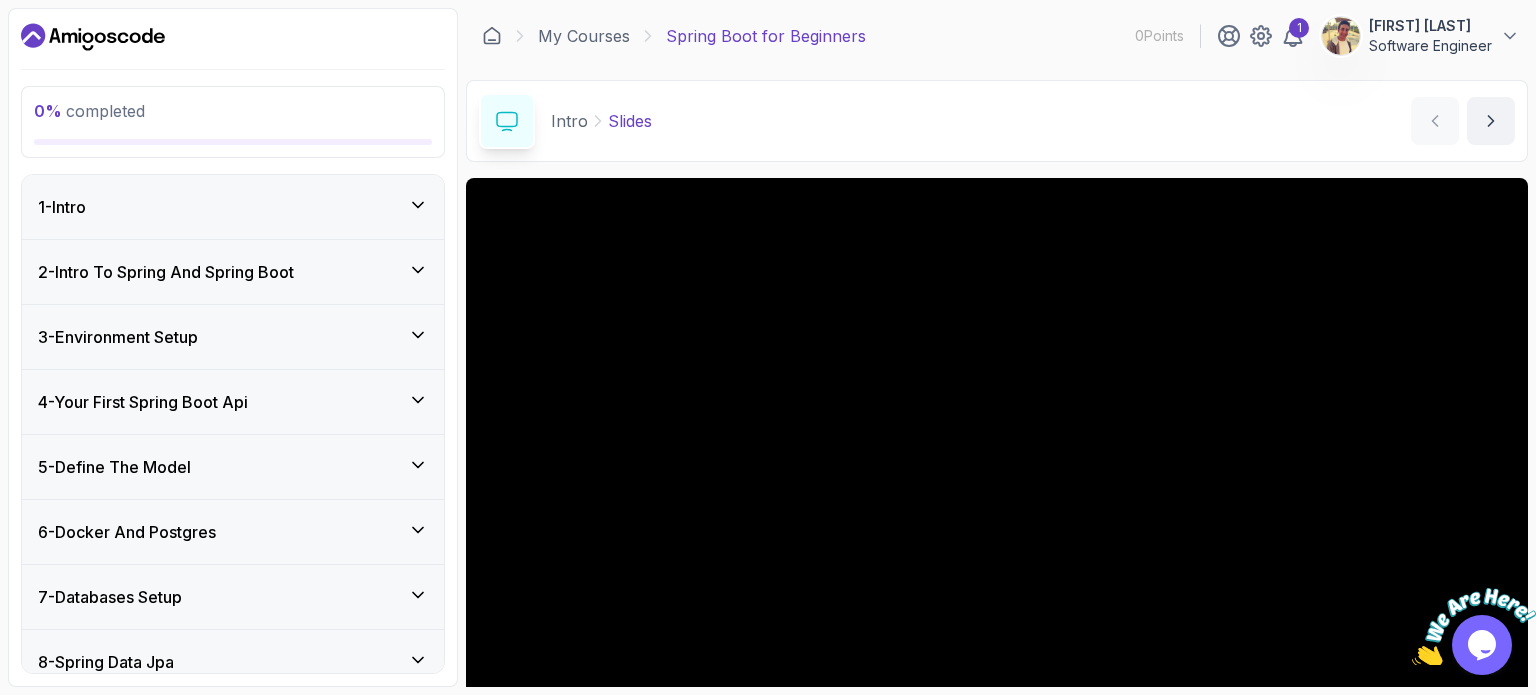 click on "1  -  Intro" at bounding box center [62, 207] 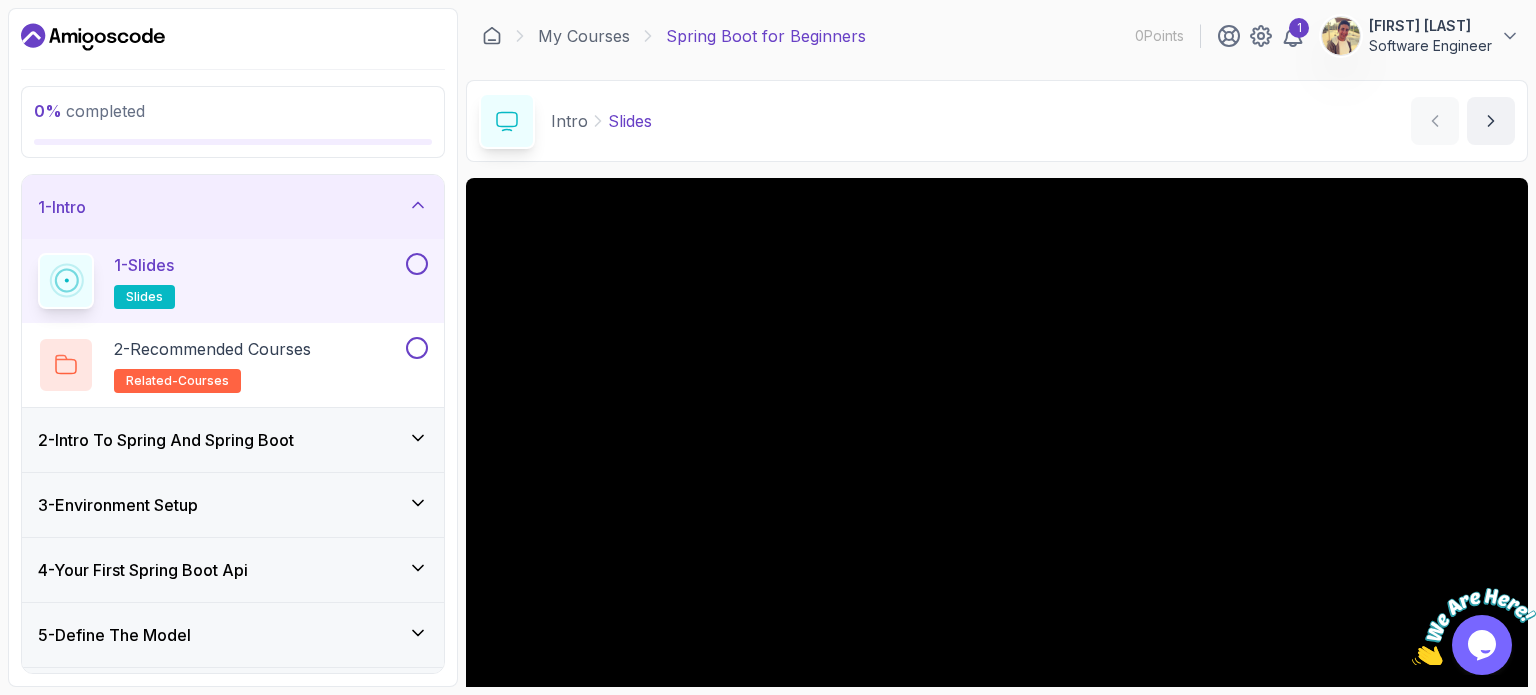 scroll, scrollTop: 226, scrollLeft: 0, axis: vertical 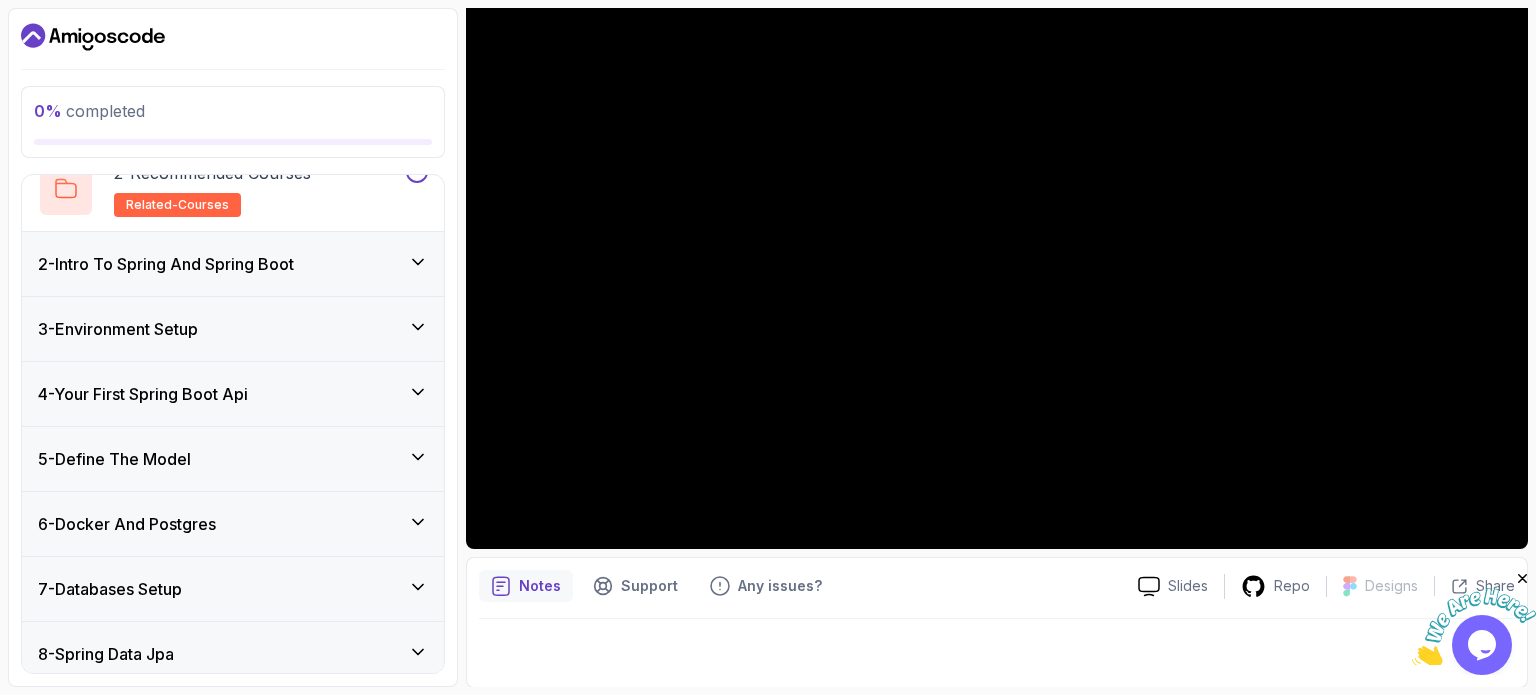 click on "2  -  Intro To Spring And Spring Boot" at bounding box center [166, 264] 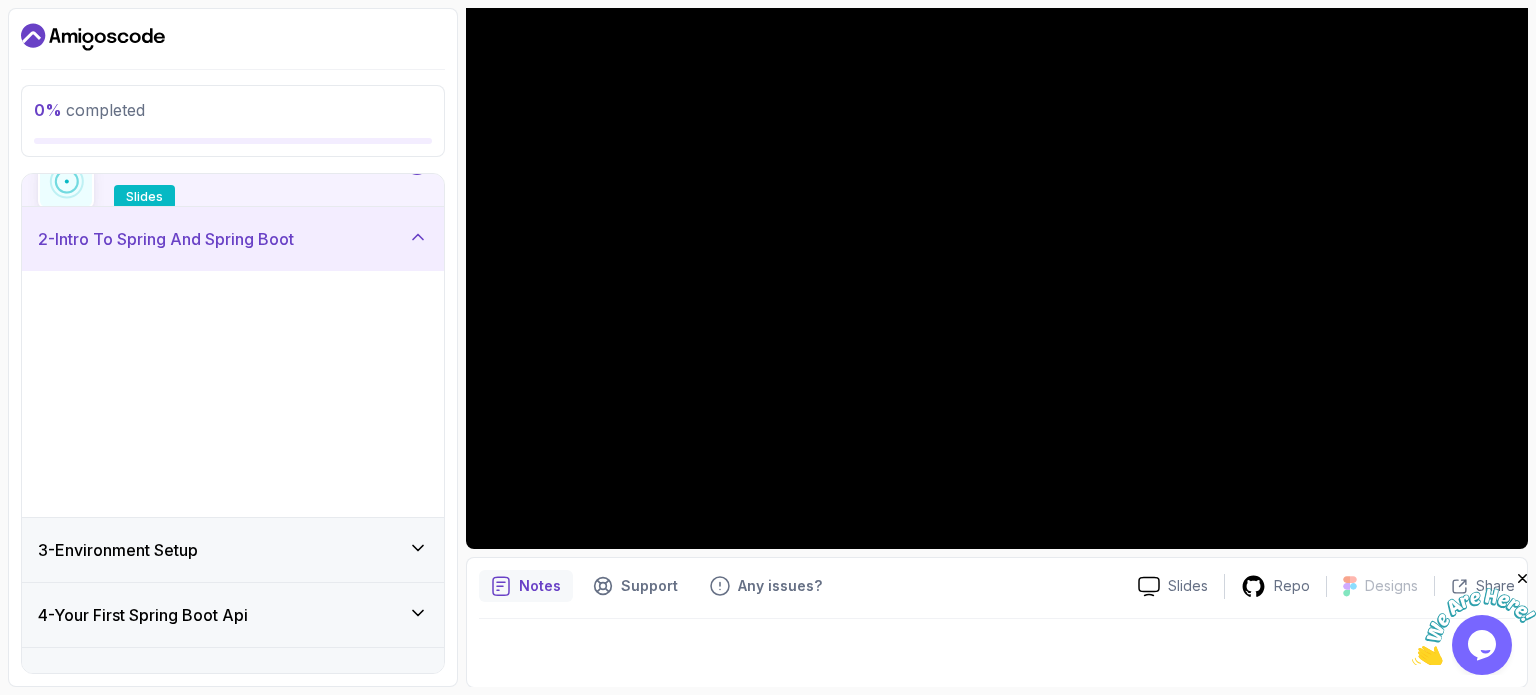scroll, scrollTop: 74, scrollLeft: 0, axis: vertical 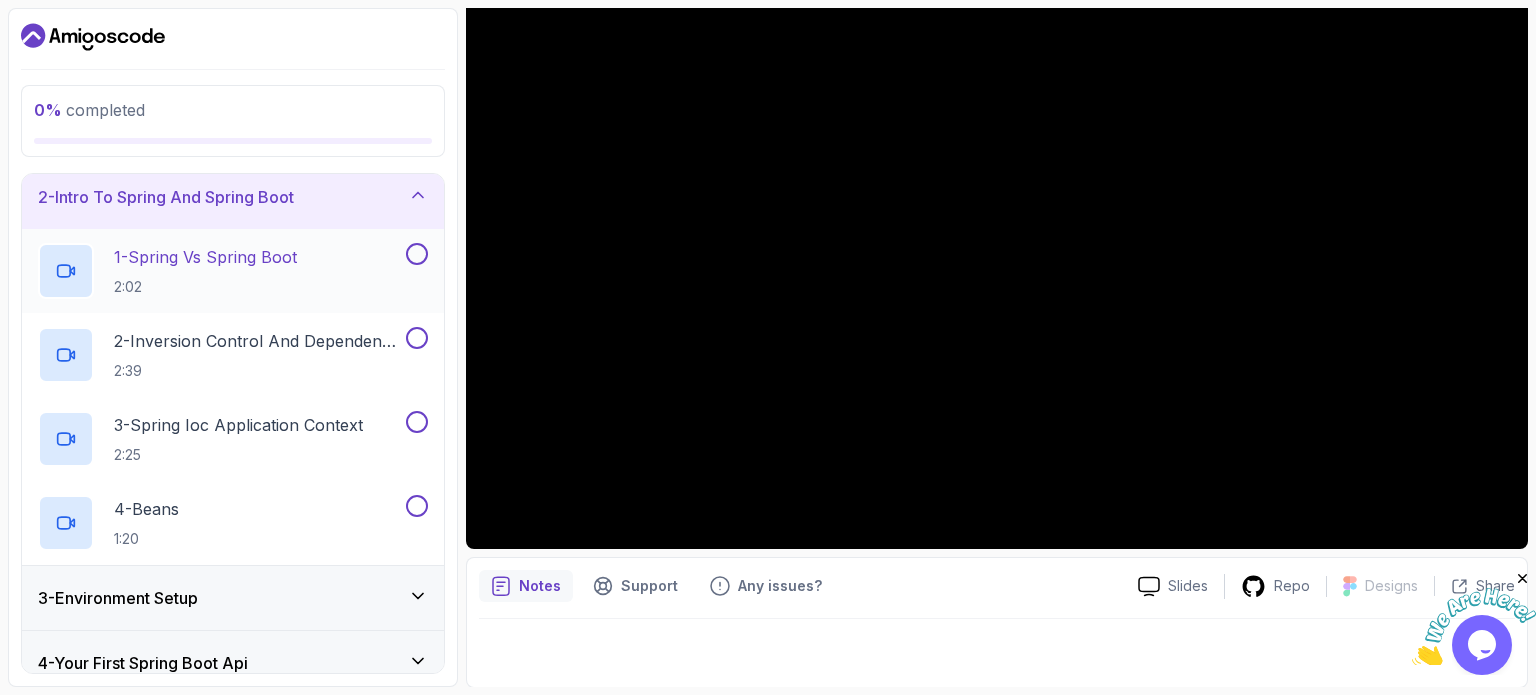 click on "1  -  Spring Vs Spring Boot 2:02" at bounding box center (205, 271) 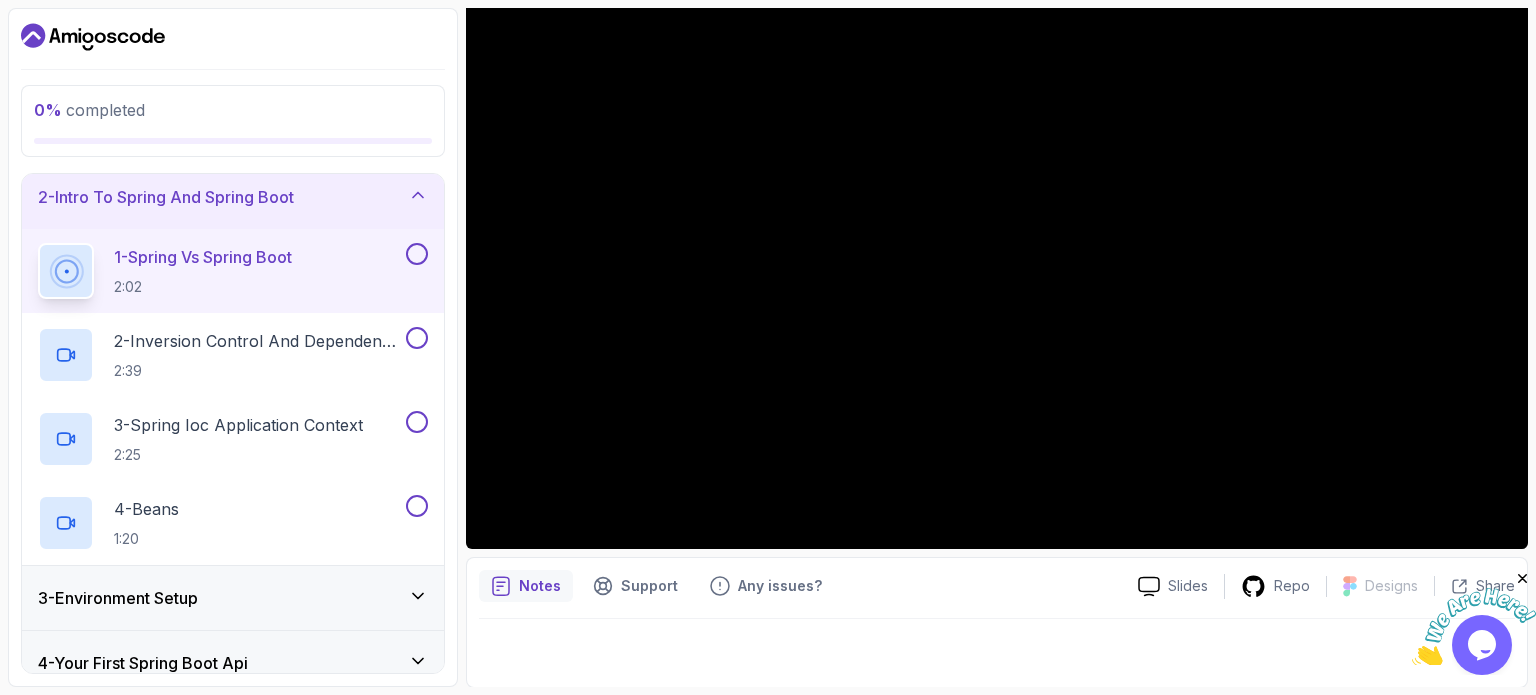 scroll, scrollTop: 0, scrollLeft: 0, axis: both 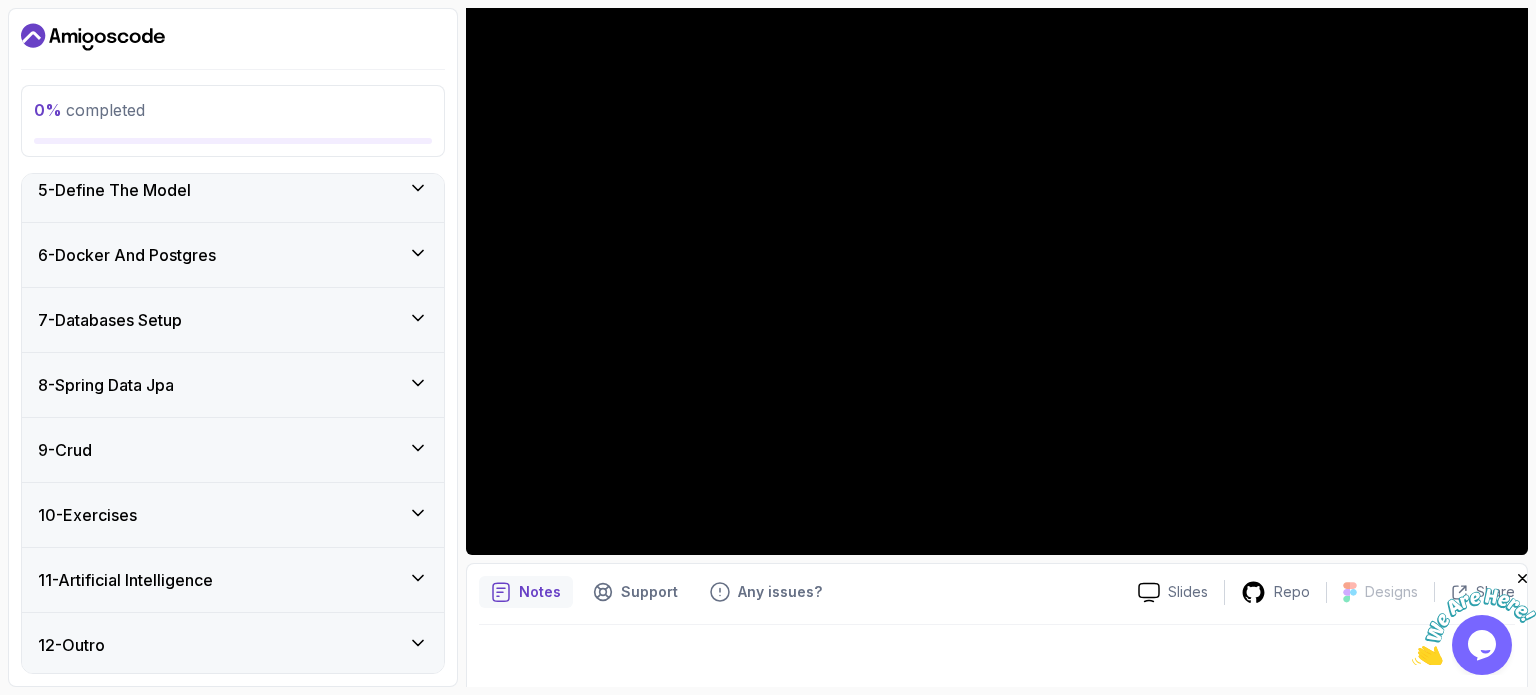 click on "9  -  Crud" at bounding box center (233, 450) 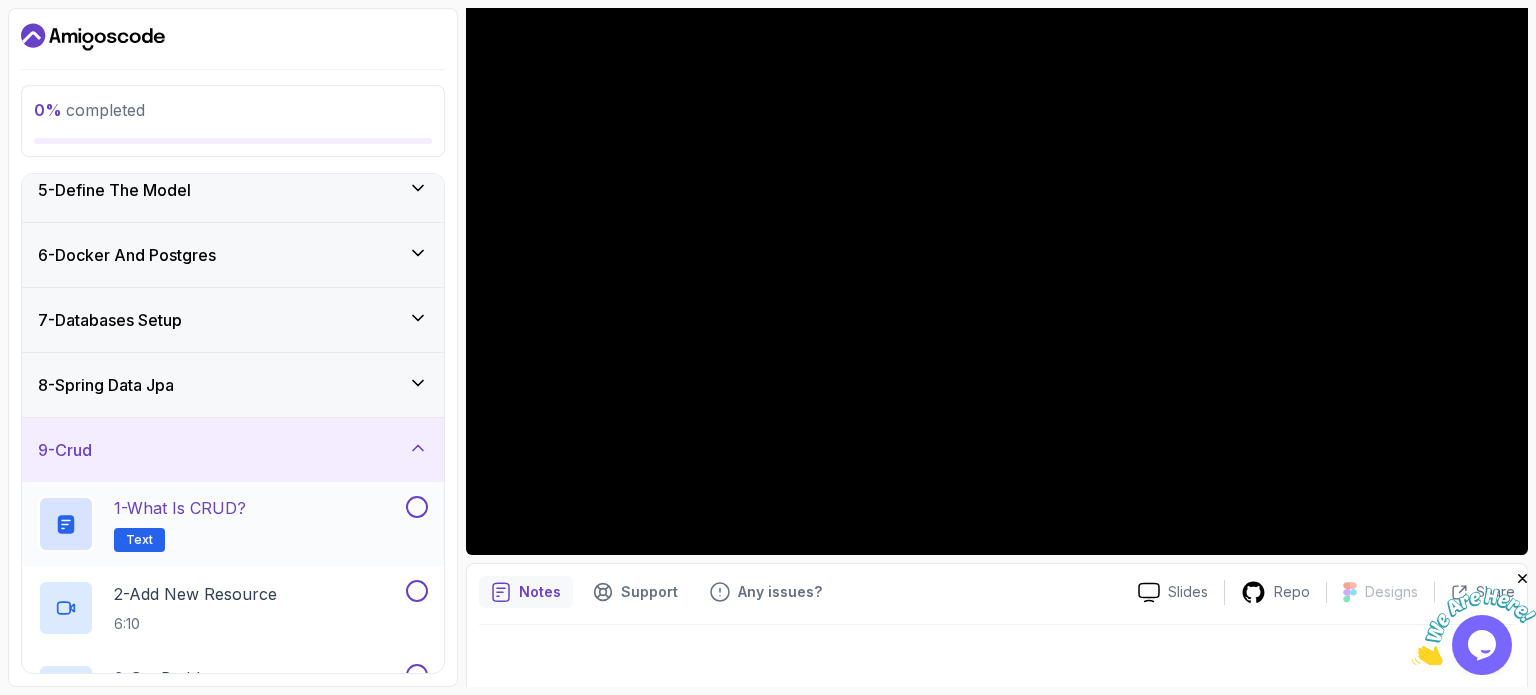 scroll, scrollTop: 528, scrollLeft: 0, axis: vertical 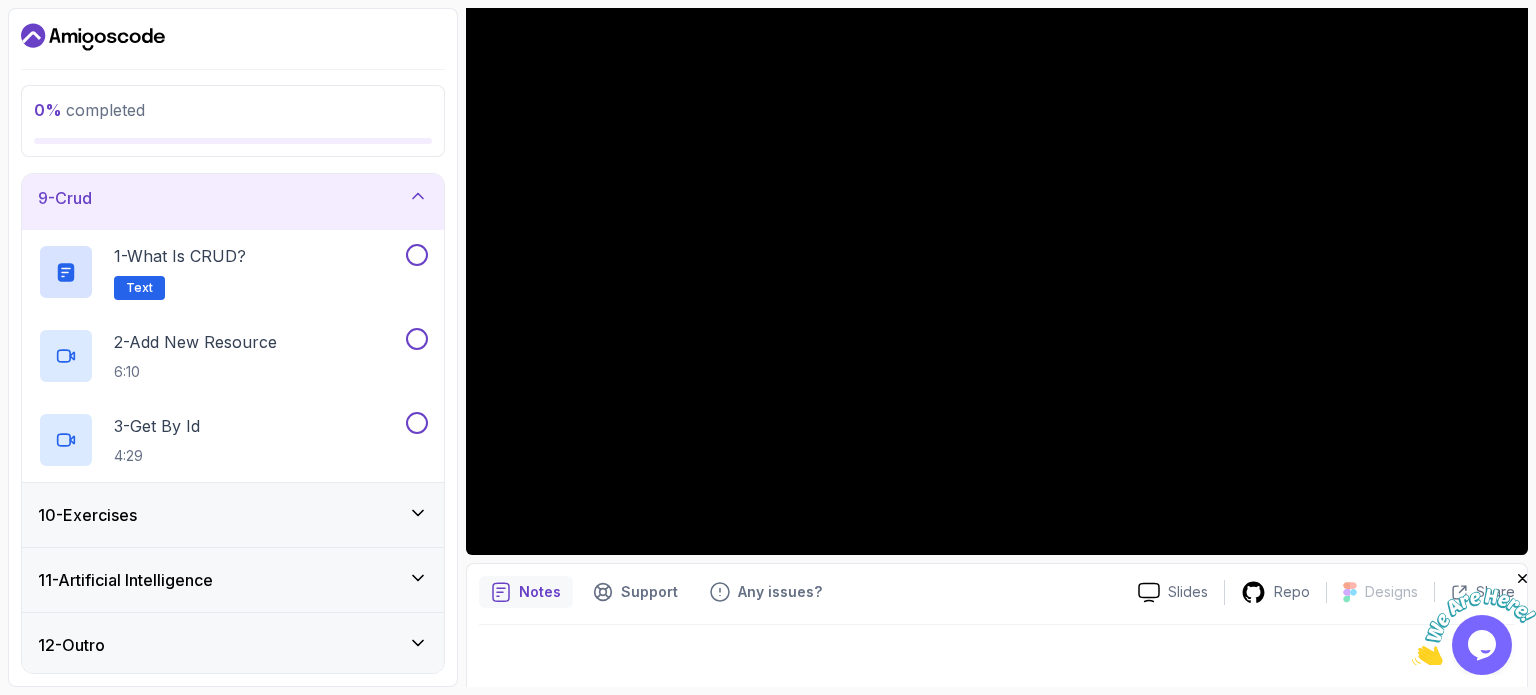 click on "10  -  Exercises" at bounding box center (233, 515) 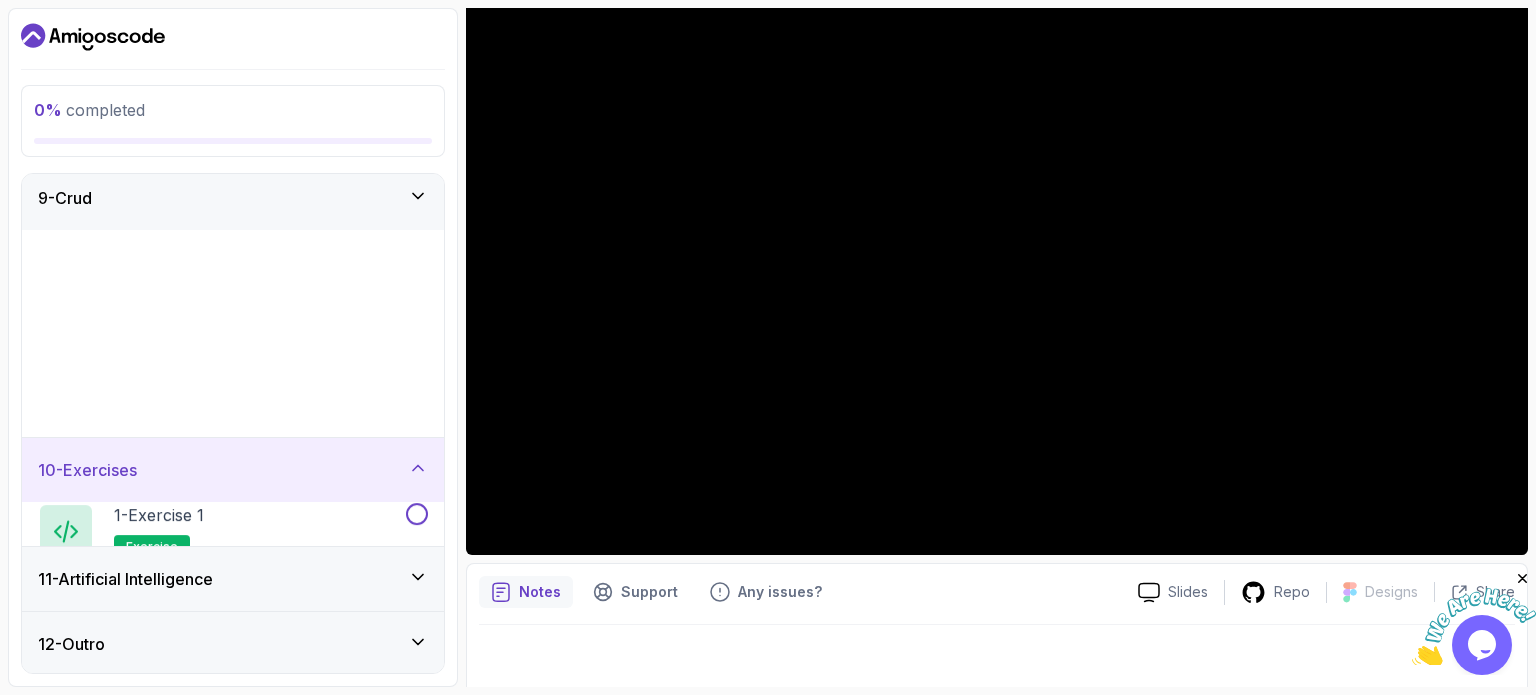 scroll, scrollTop: 528, scrollLeft: 0, axis: vertical 